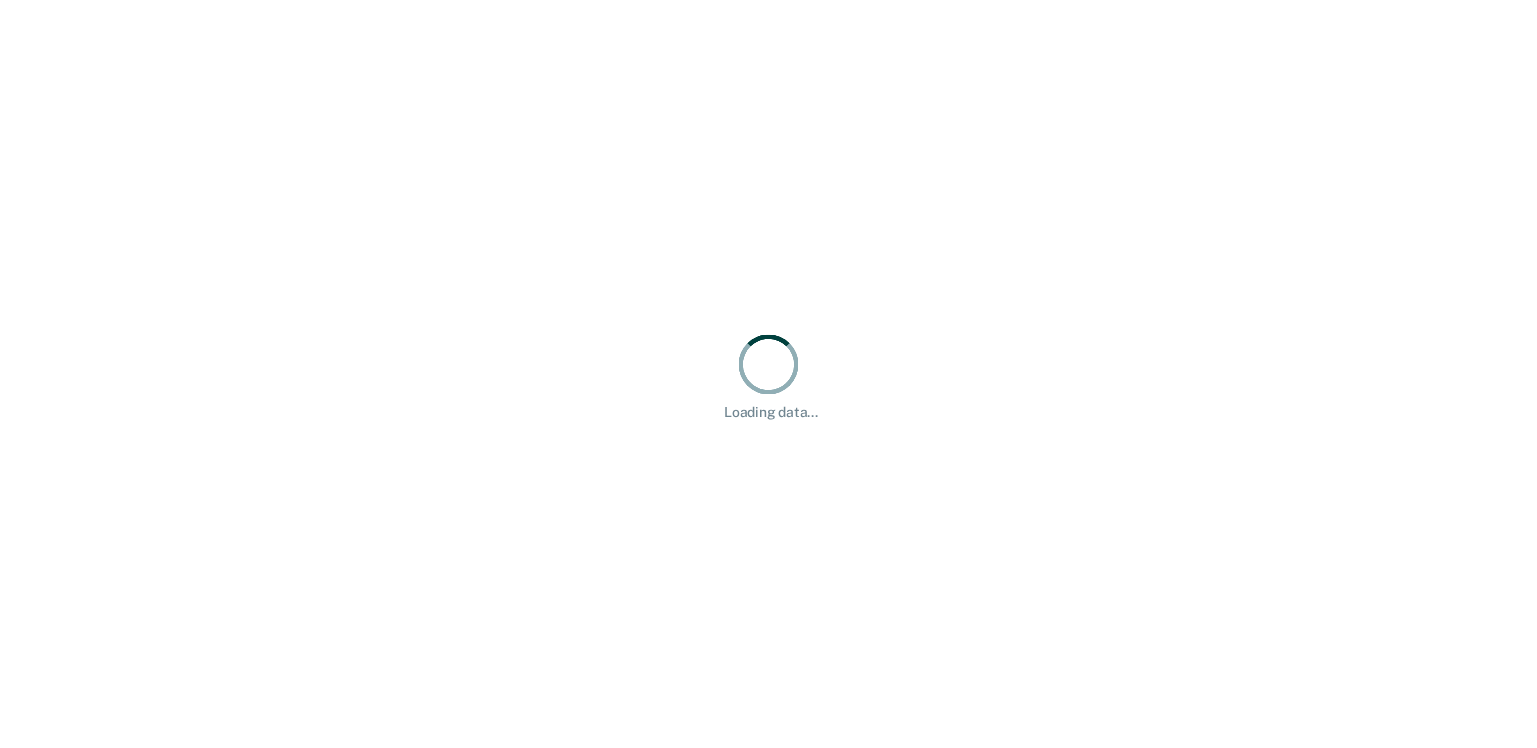 scroll, scrollTop: 0, scrollLeft: 0, axis: both 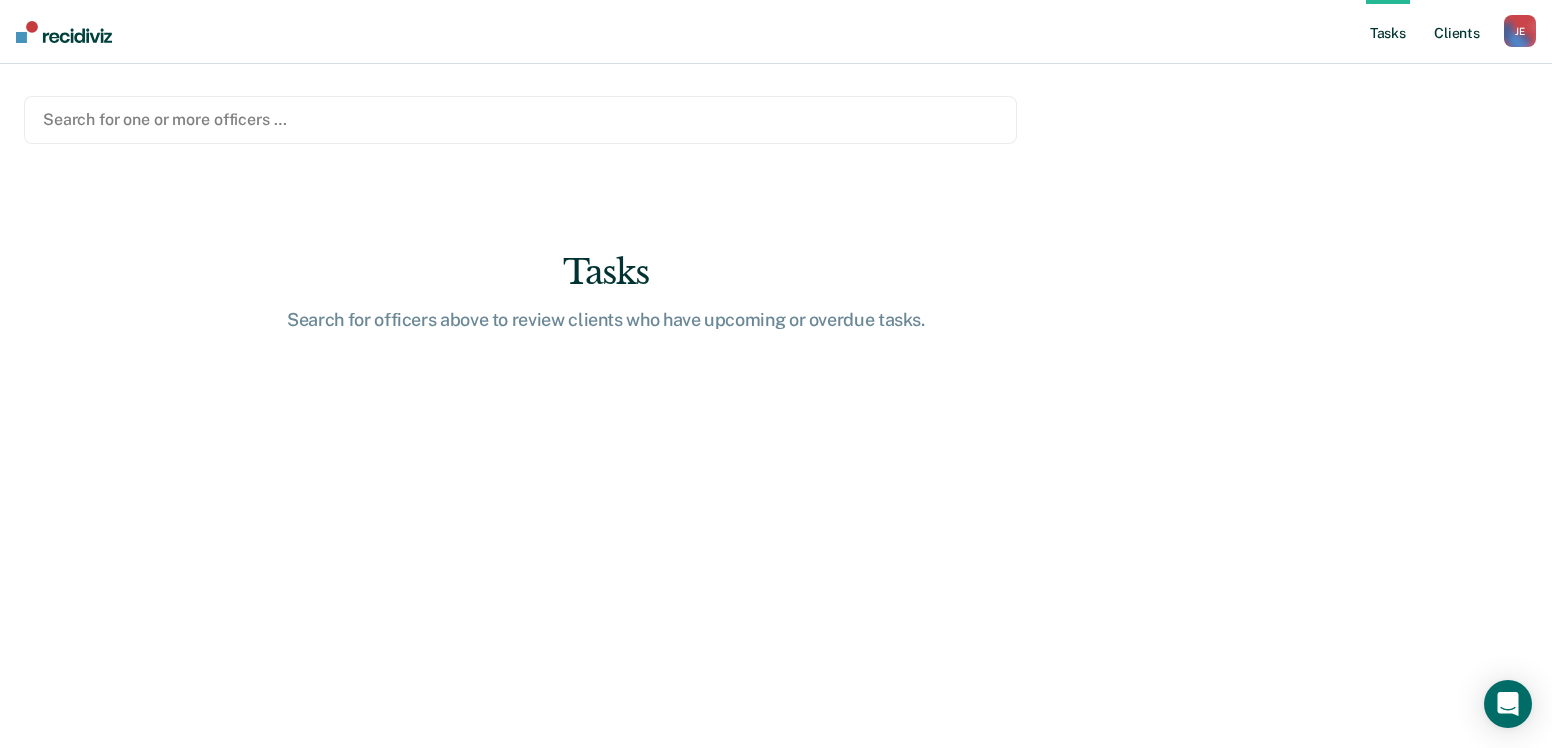 click on "Client s" at bounding box center [1457, 32] 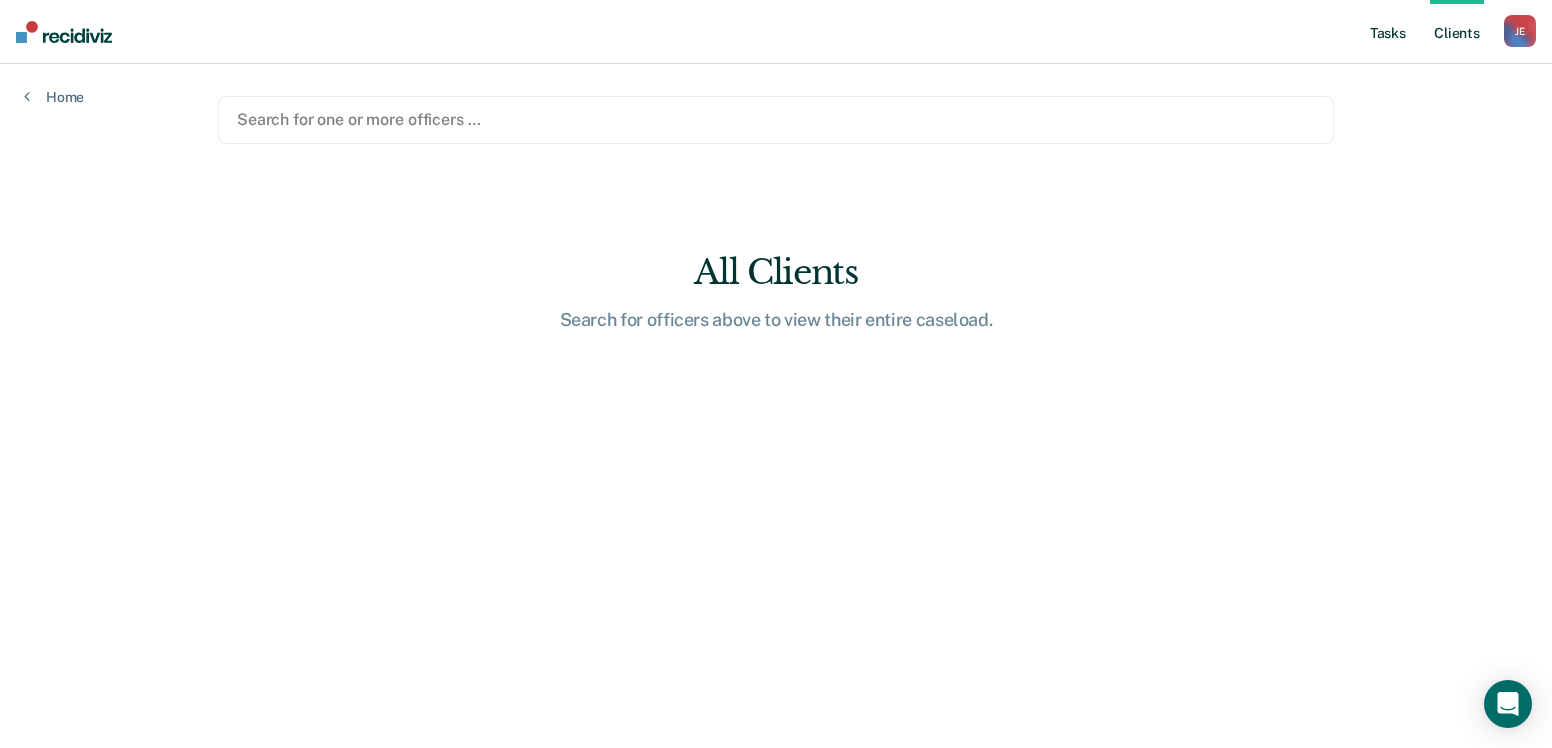 click on "Tasks" at bounding box center (1388, 32) 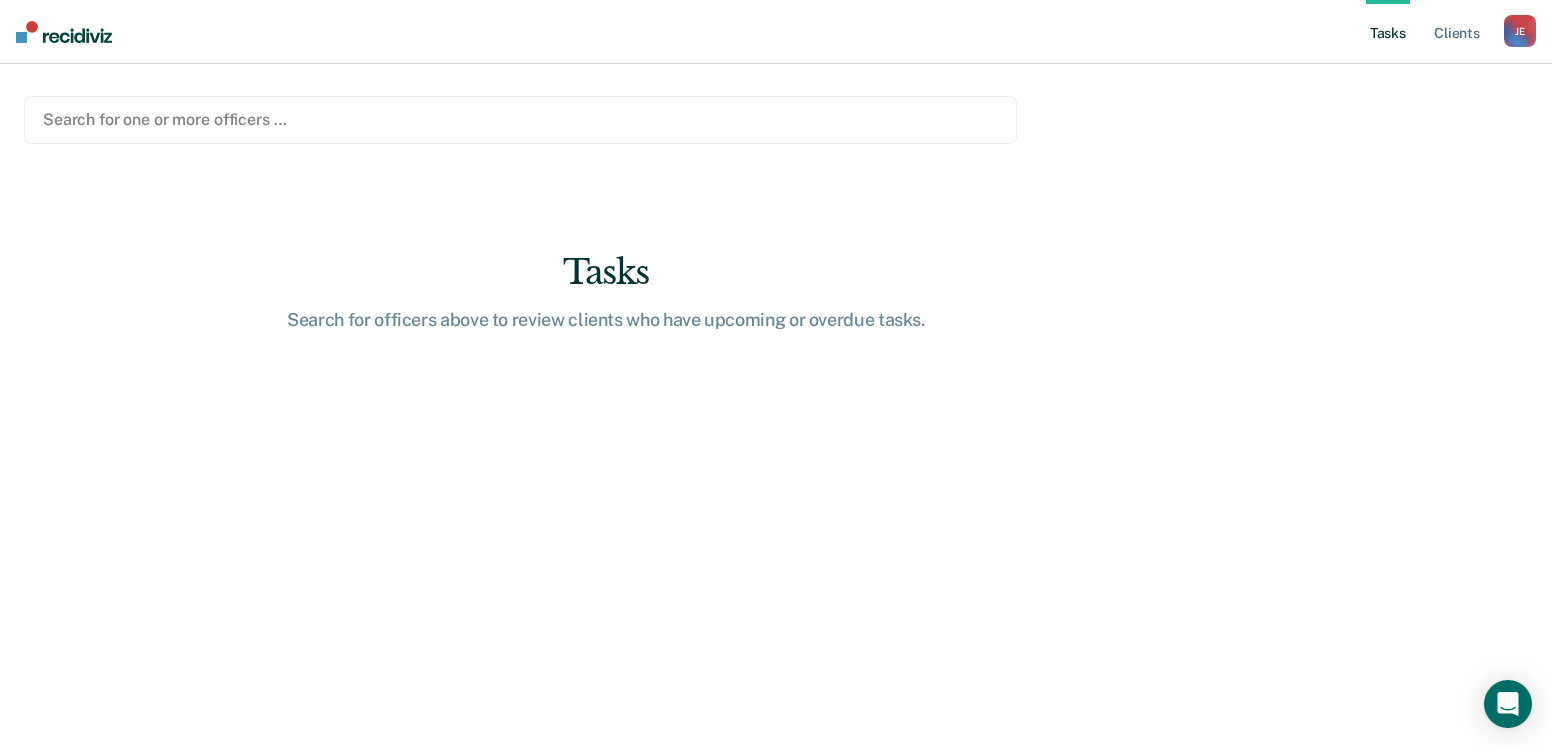 click on "[PERSON_NAME]" at bounding box center (1520, 31) 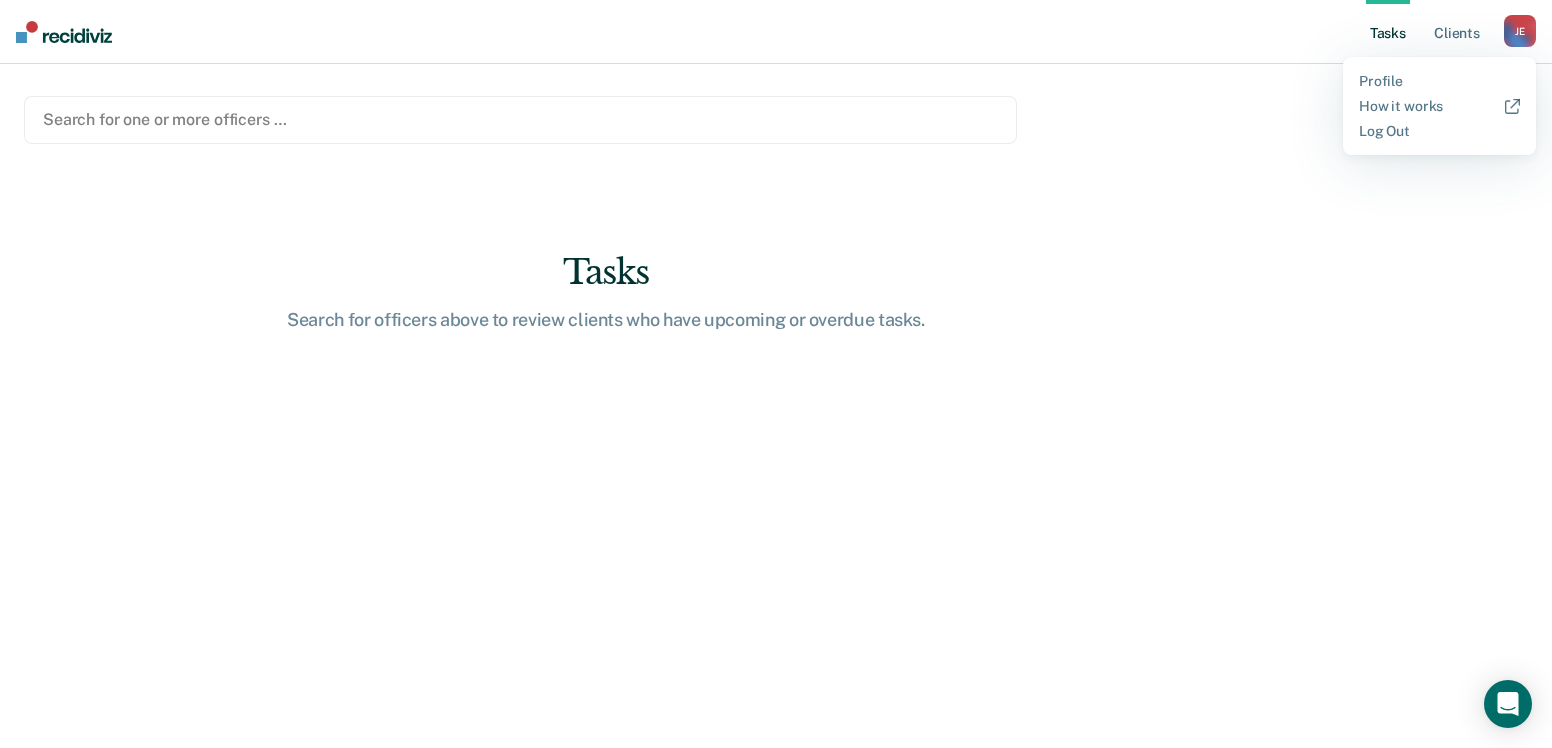 click on "Search for one or more officers … Tasks Search for officers above to review clients who have upcoming or overdue tasks." at bounding box center (776, 382) 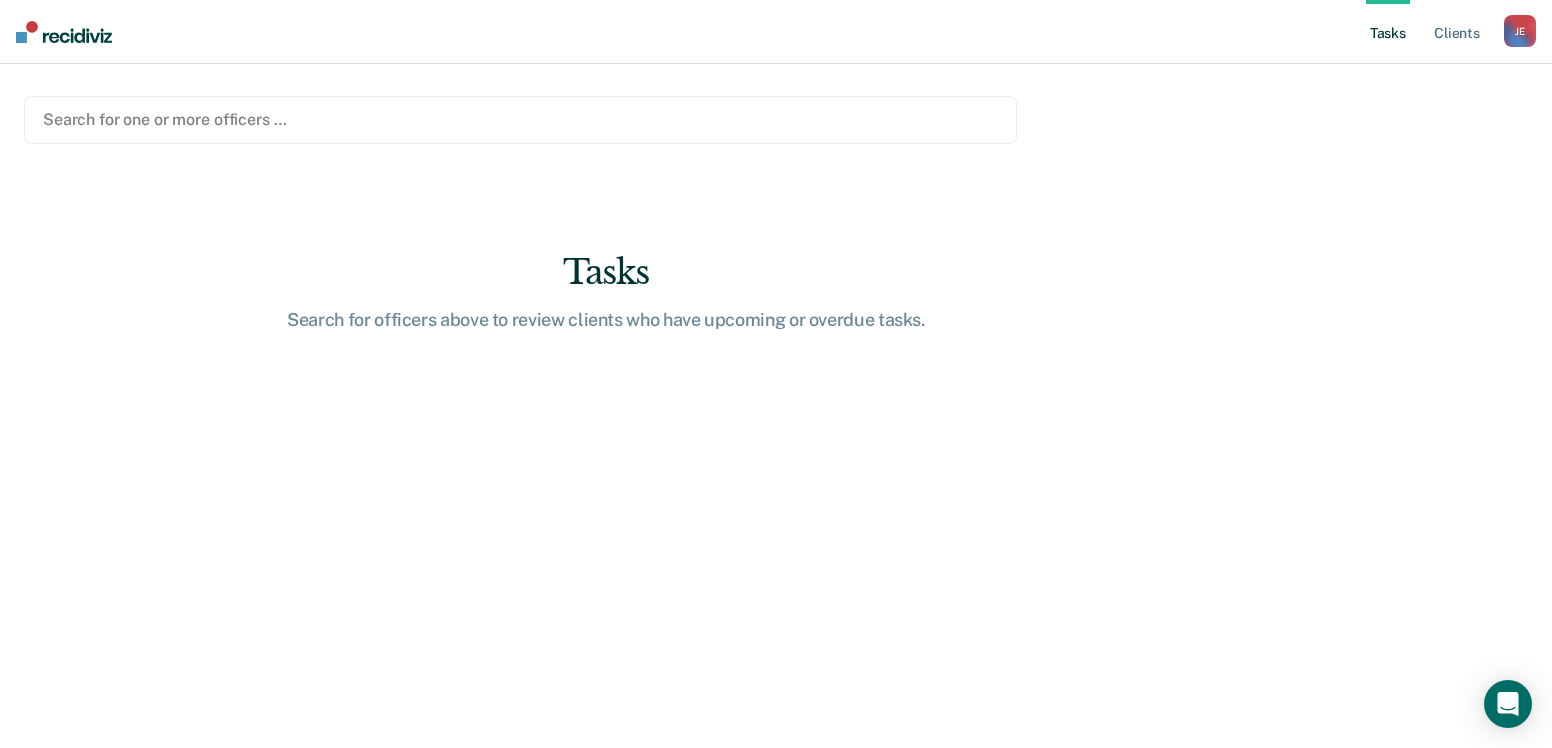 drag, startPoint x: 1393, startPoint y: 36, endPoint x: 1422, endPoint y: 37, distance: 29.017237 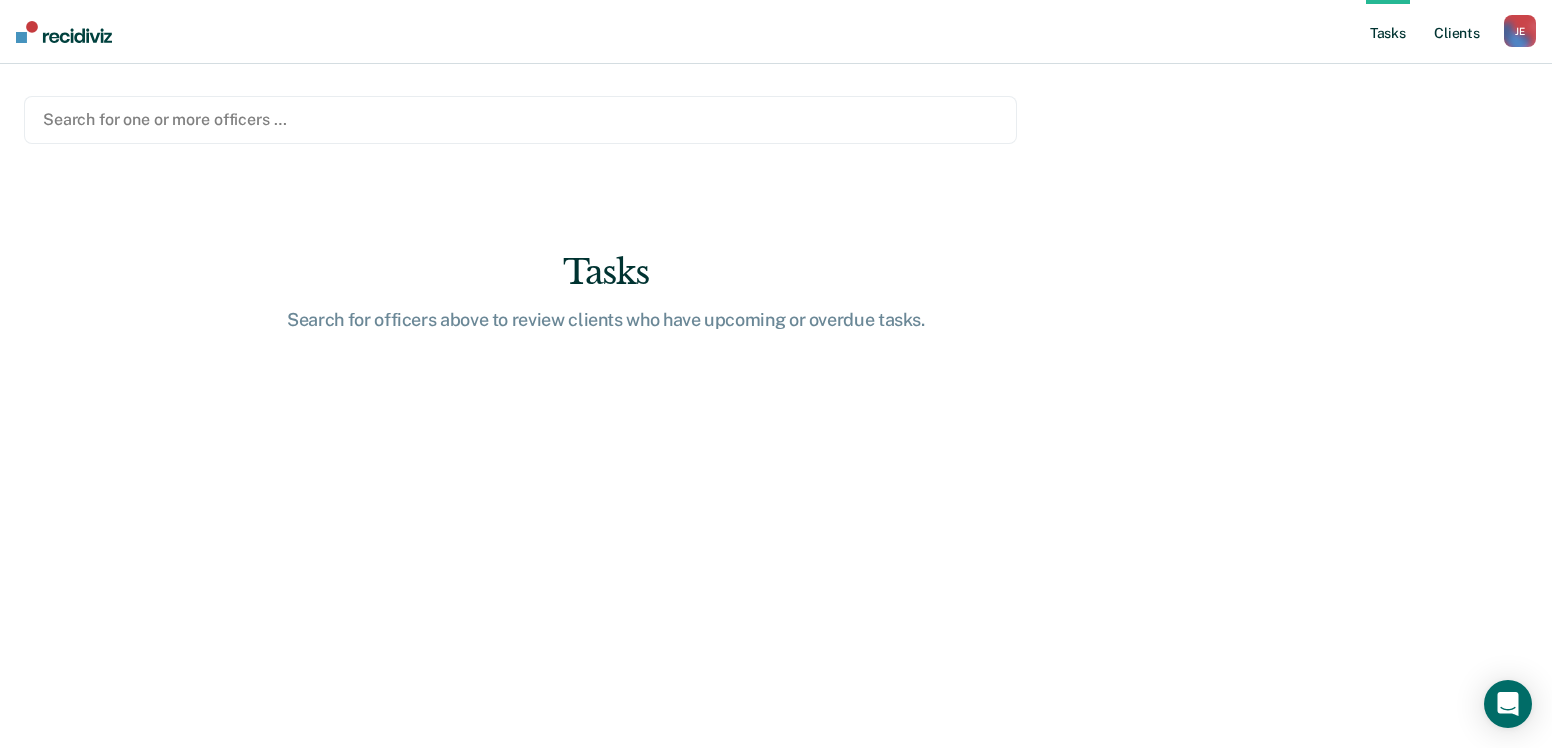 click on "Client s" at bounding box center (1457, 32) 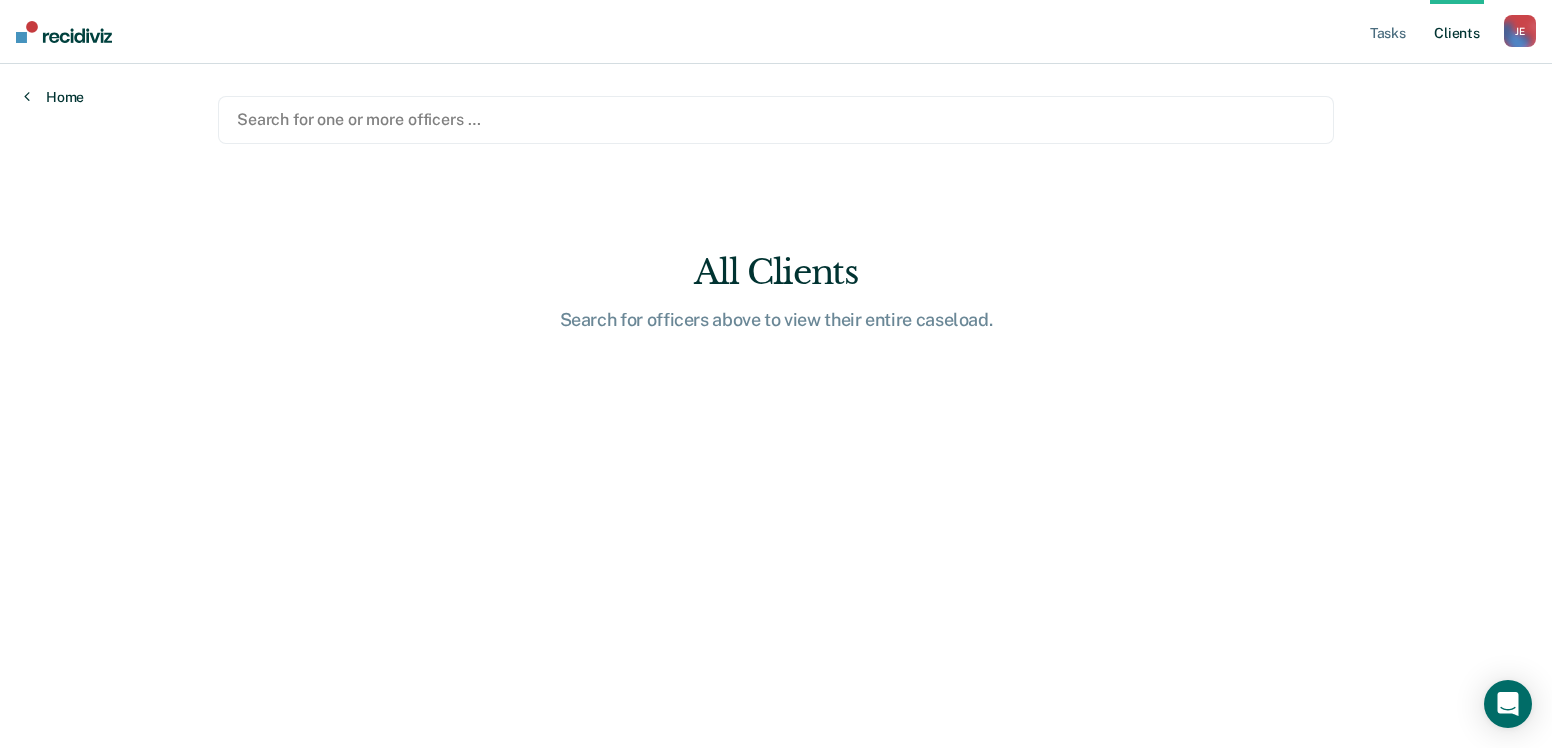 click on "Home" at bounding box center (54, 97) 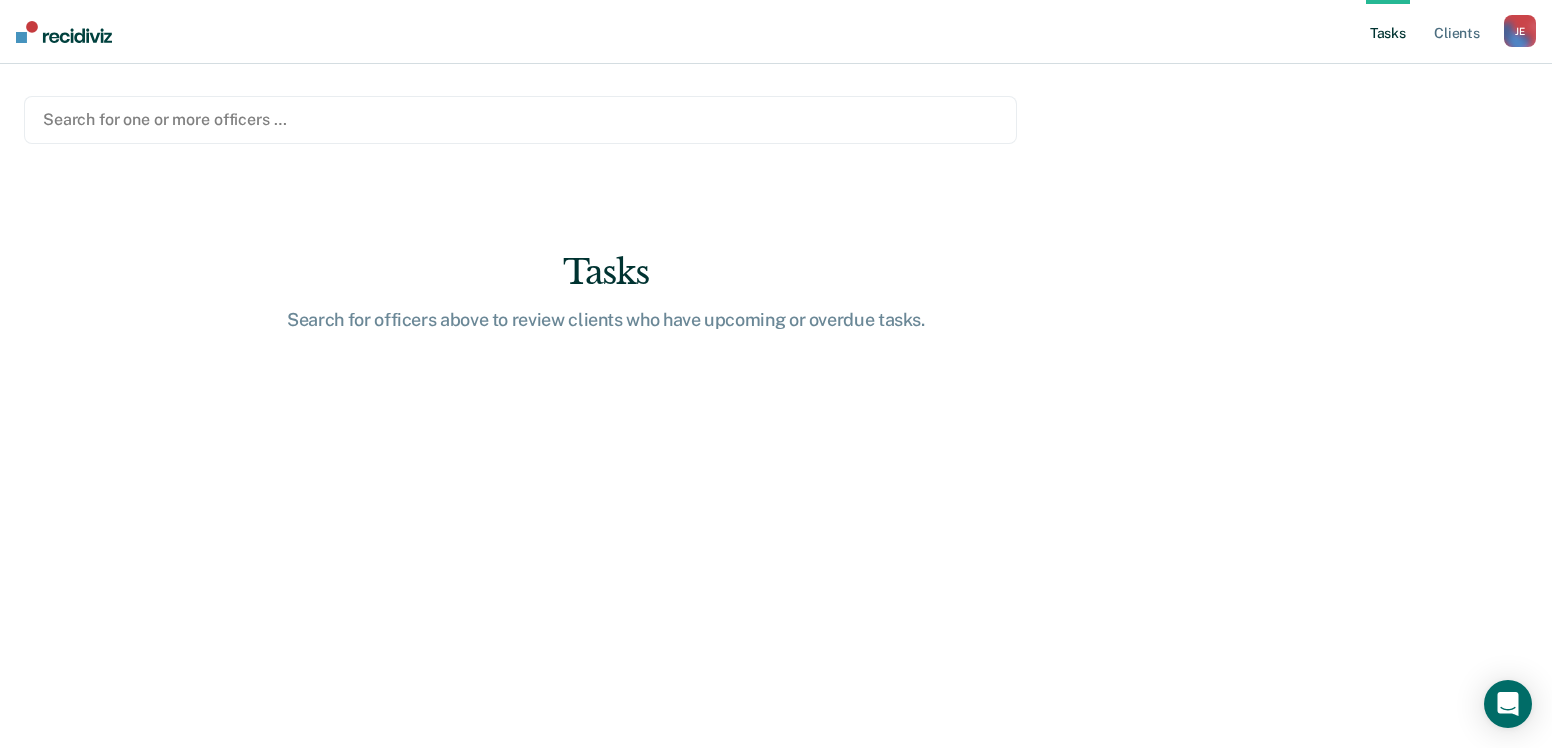 click at bounding box center [520, 119] 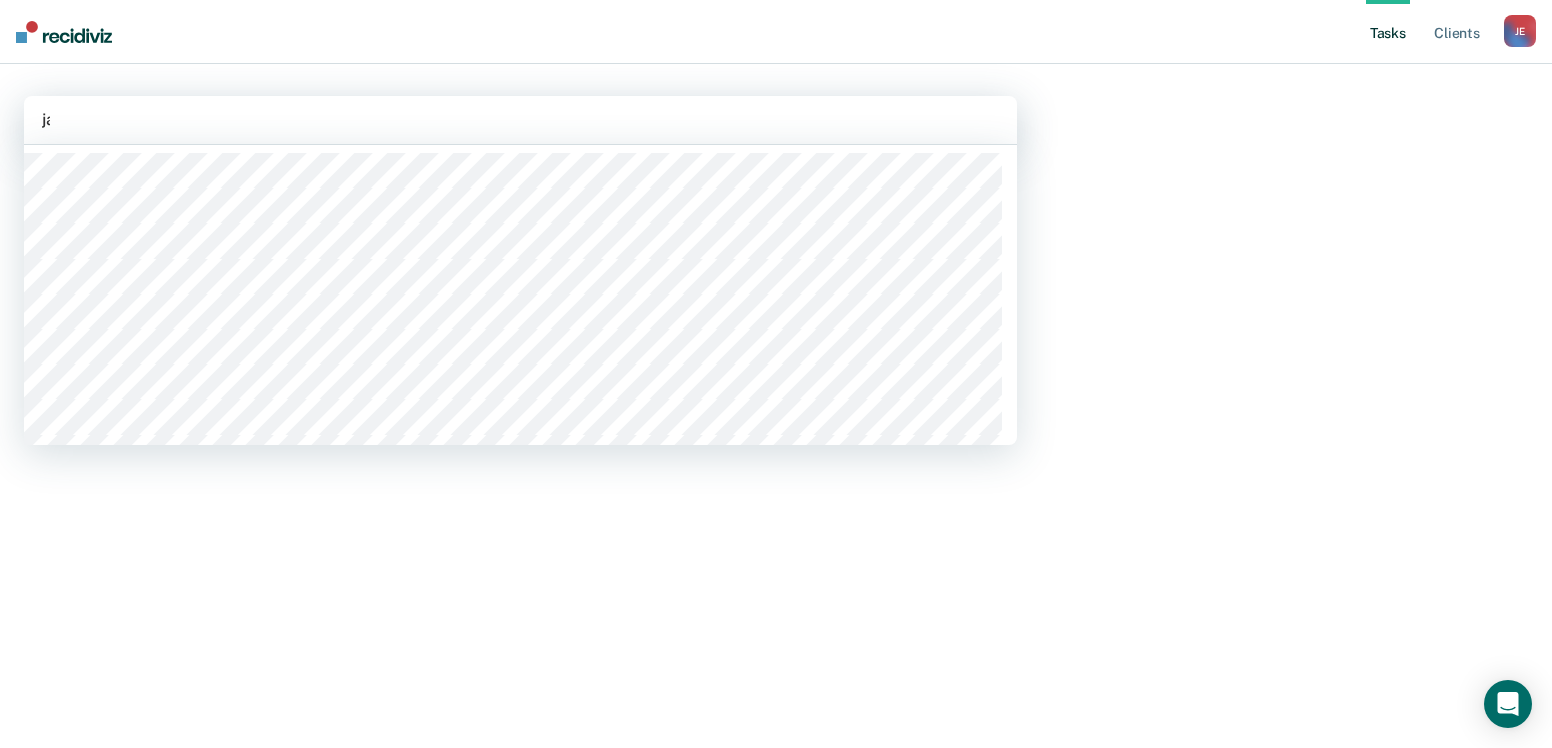 type on "jav" 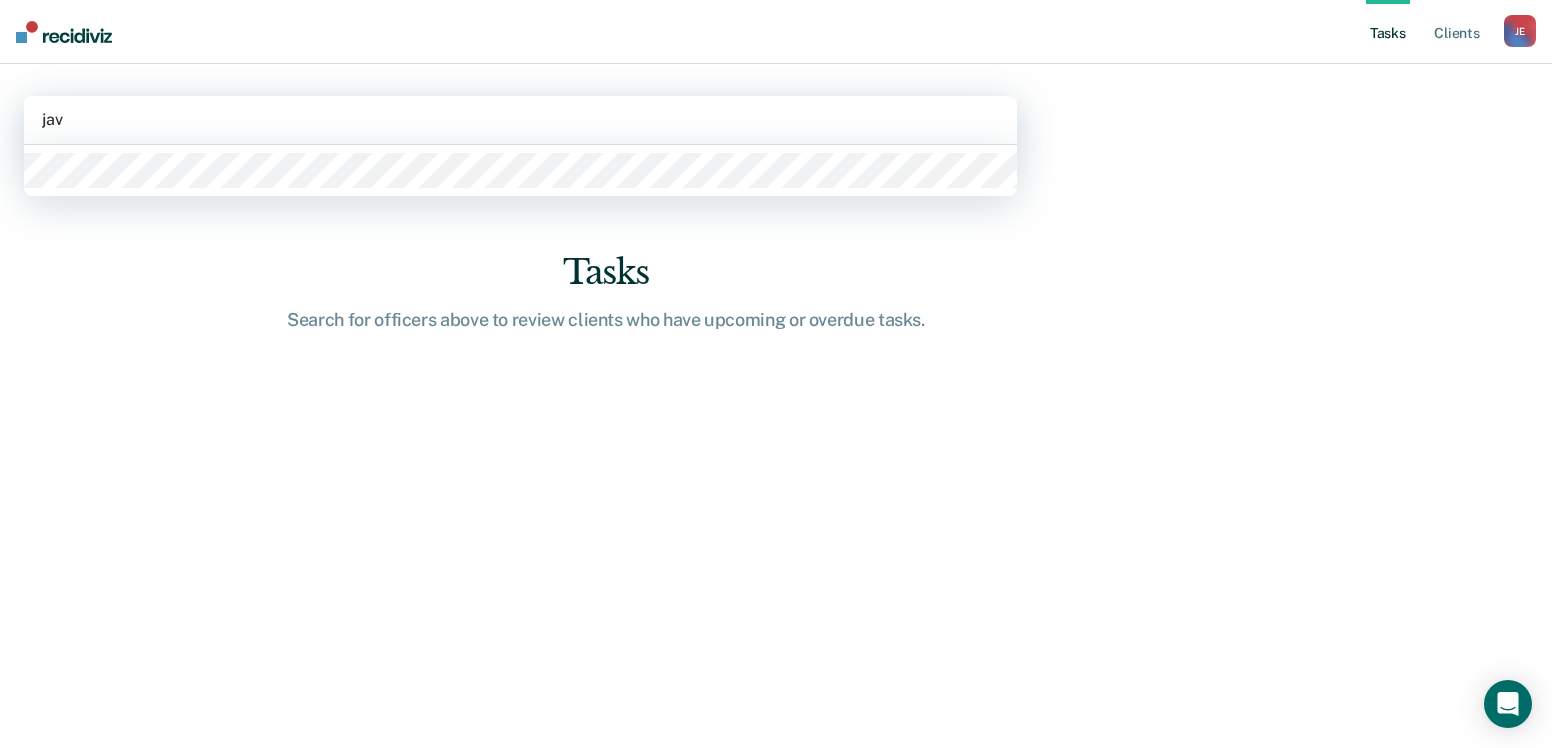 type 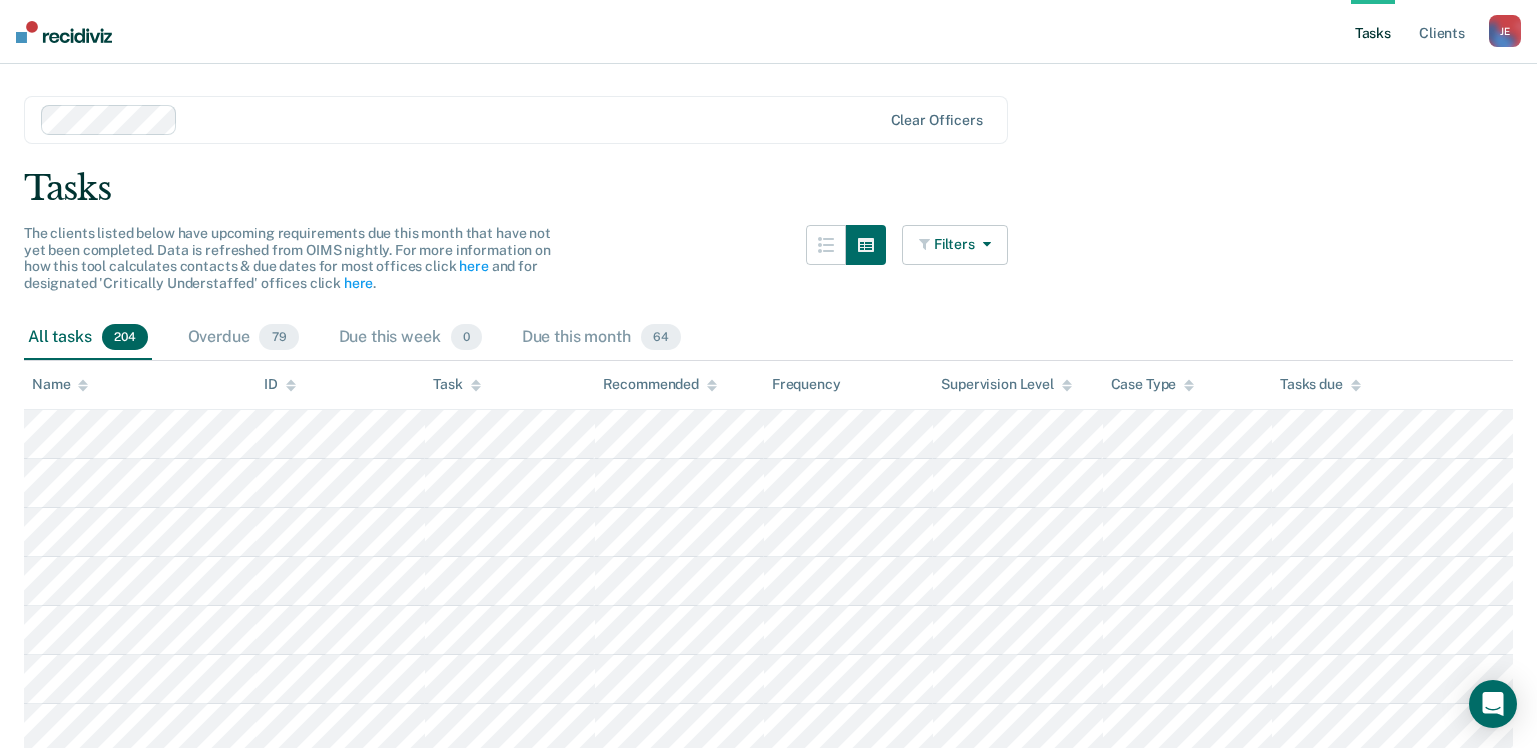 click at bounding box center (926, 244) 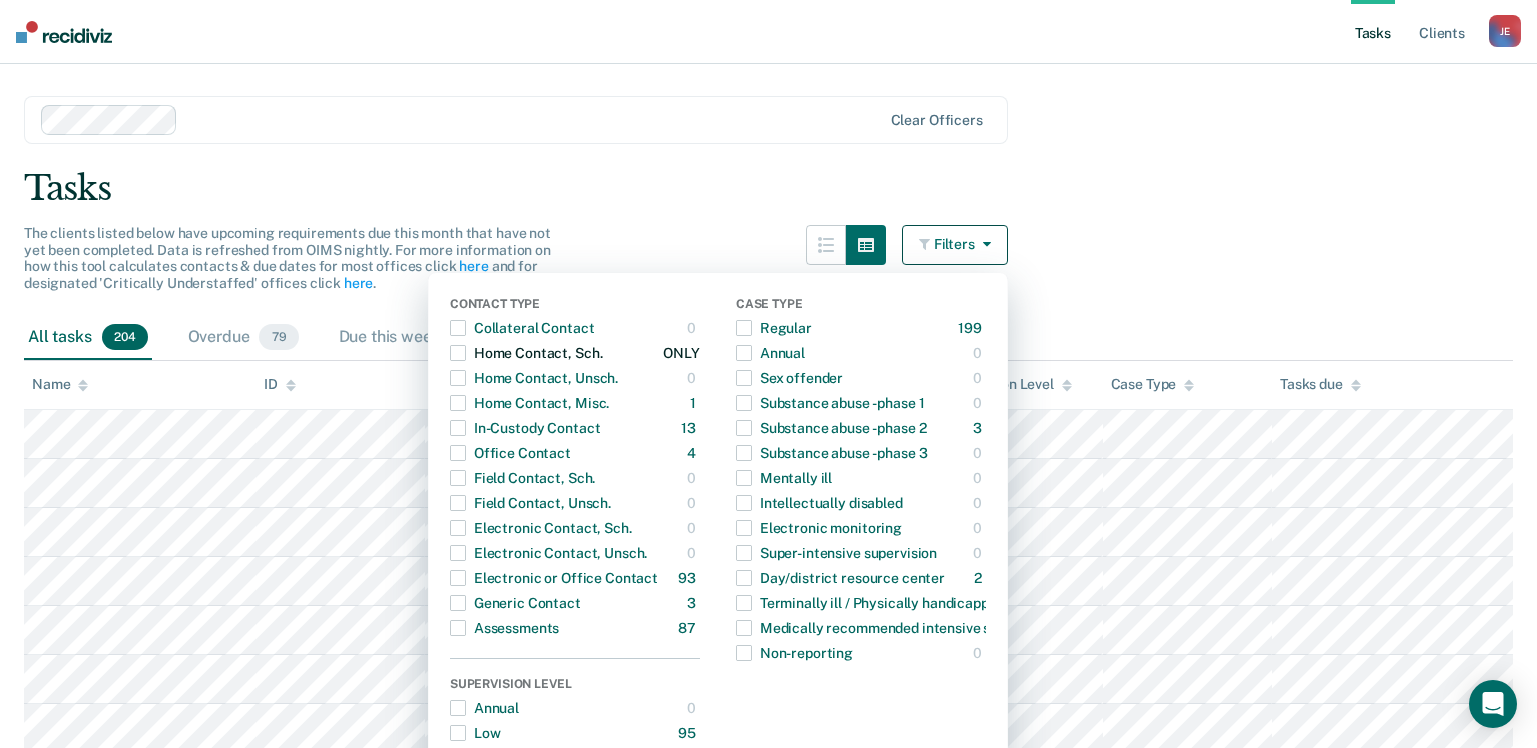 click at bounding box center [458, 353] 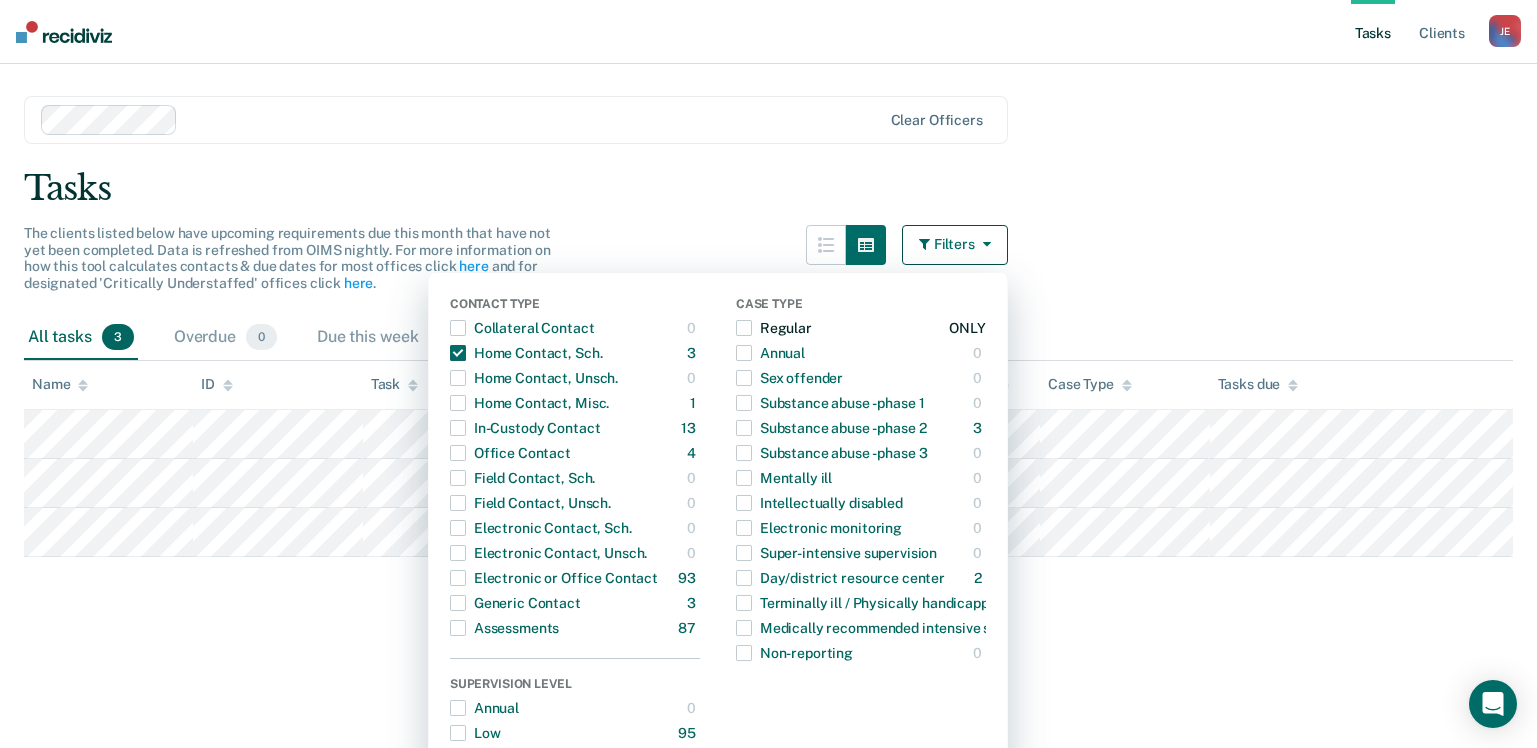 click at bounding box center (744, 328) 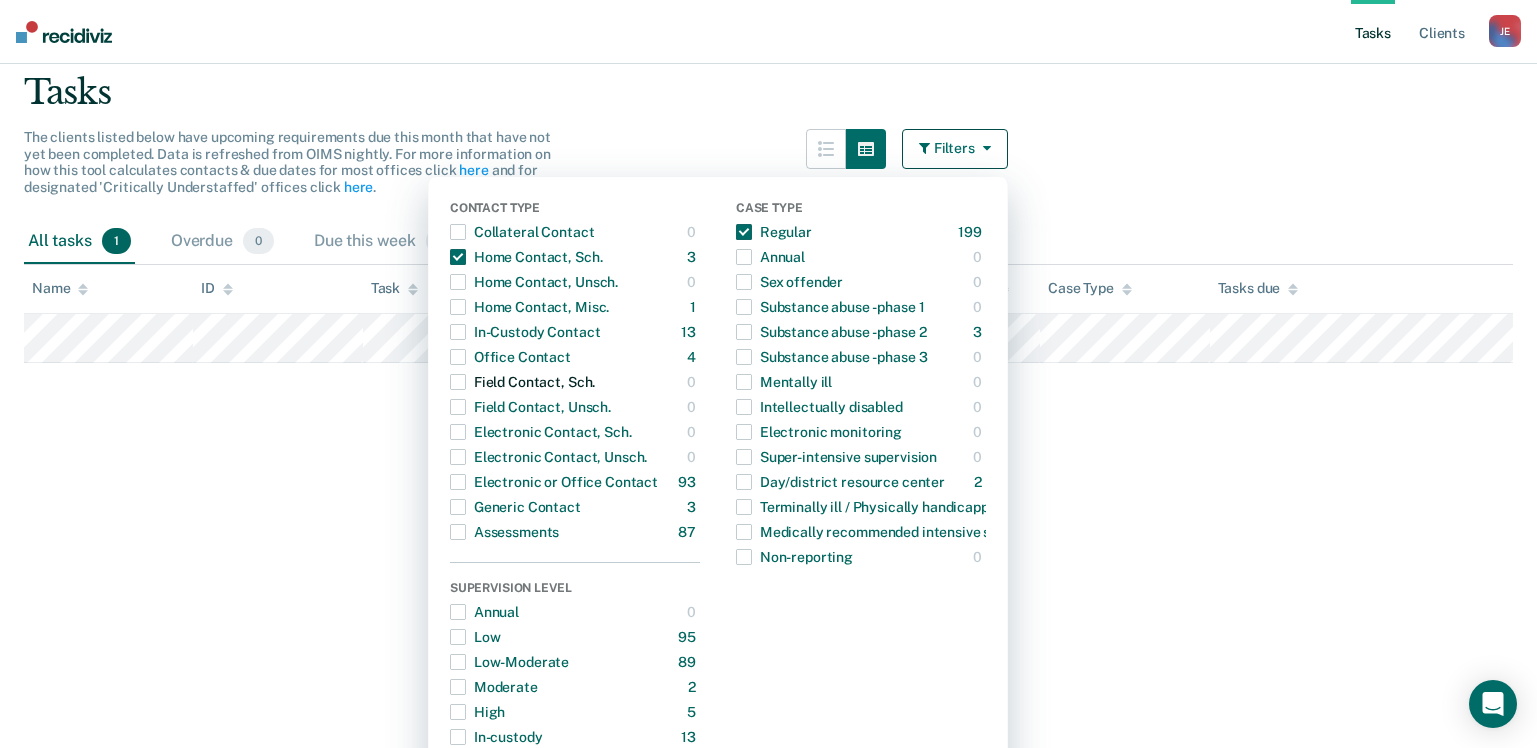 scroll, scrollTop: 188, scrollLeft: 0, axis: vertical 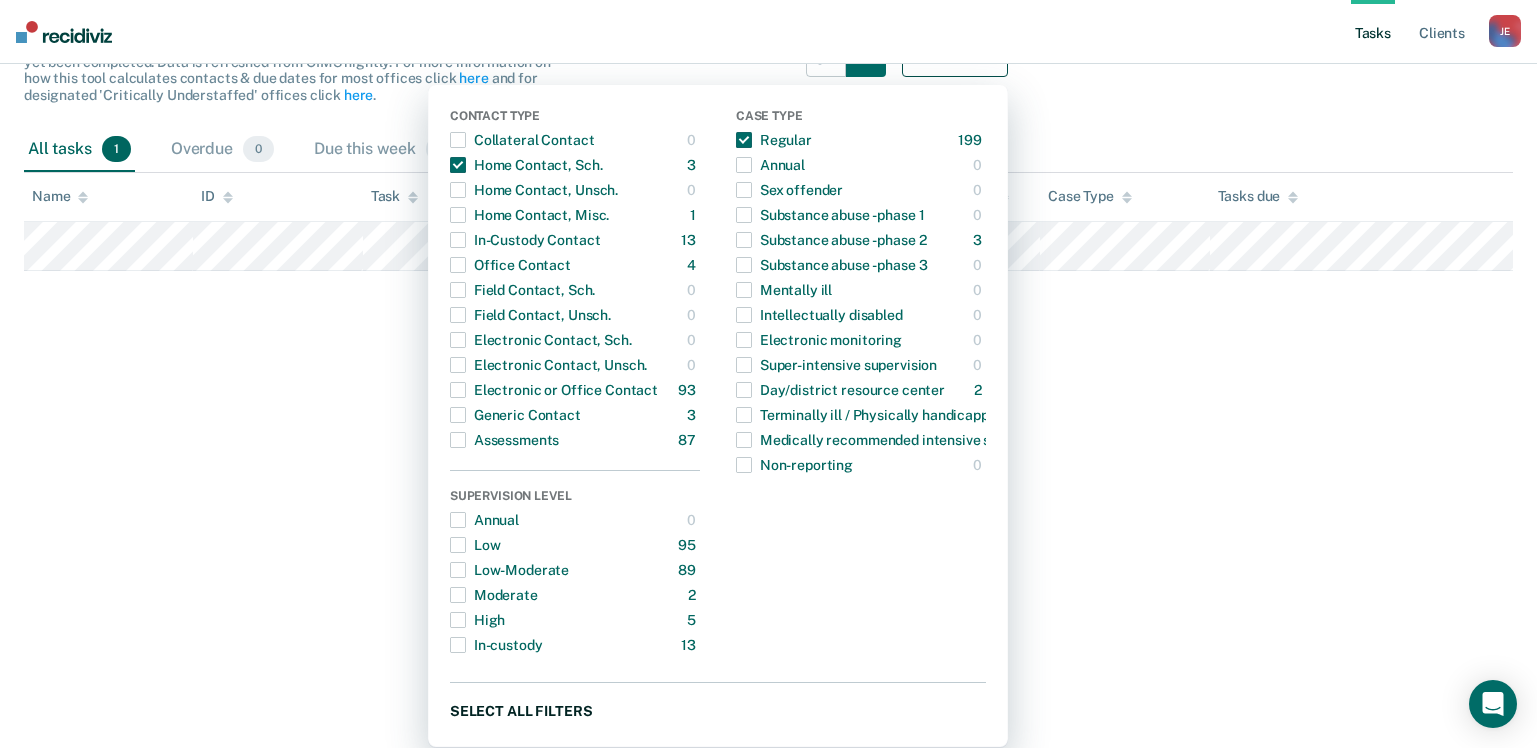 click on "Select all filters" at bounding box center (718, 711) 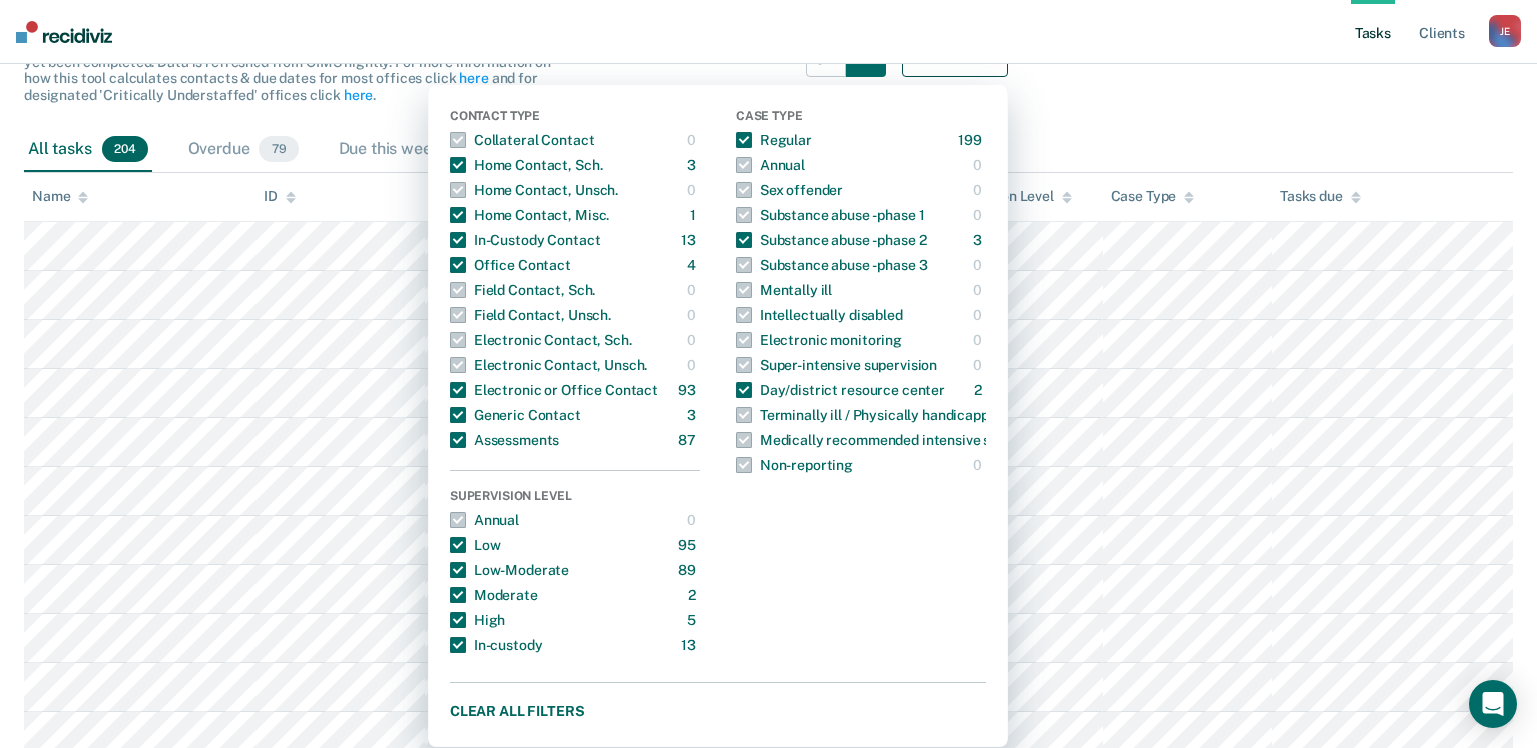 click on "Clear   officers Tasks The clients listed below have upcoming requirements due this month that have not yet been completed. Data is refreshed from OIMS nightly. For more information on how this tool calculates contacts & due dates for most offices click   here   and for designated 'Critically Understaffed' offices click   here .  Filters Contact Type Collateral Contact 0 ONLY Home Contact, Sch. 3 ONLY Home Contact, Unsch. 0 ONLY Home Contact, Misc. 1 ONLY In-Custody Contact 13 ONLY Office Contact 4 ONLY Field Contact, Sch. 0 ONLY Field Contact, Unsch. 0 ONLY Electronic Contact, Sch. 0 ONLY Electronic Contact, Unsch. 0 ONLY Electronic or Office Contact 93 ONLY Generic Contact 3 ONLY Assessments 87 ONLY Supervision Level Annual 0 ONLY Low 95 ONLY Low-Moderate 89 ONLY Moderate 2 ONLY High 5 ONLY In-custody 13 ONLY Case Type Regular 199 ONLY Annual 0 ONLY Sex offender 0 ONLY Substance abuse - phase 1 0 ONLY Substance abuse - phase 2 3 ONLY Substance abuse - phase 3 0 ONLY Mentally ill 0 ONLY 0 ONLY 0 ONLY 0 ONLY" at bounding box center [768, 5063] 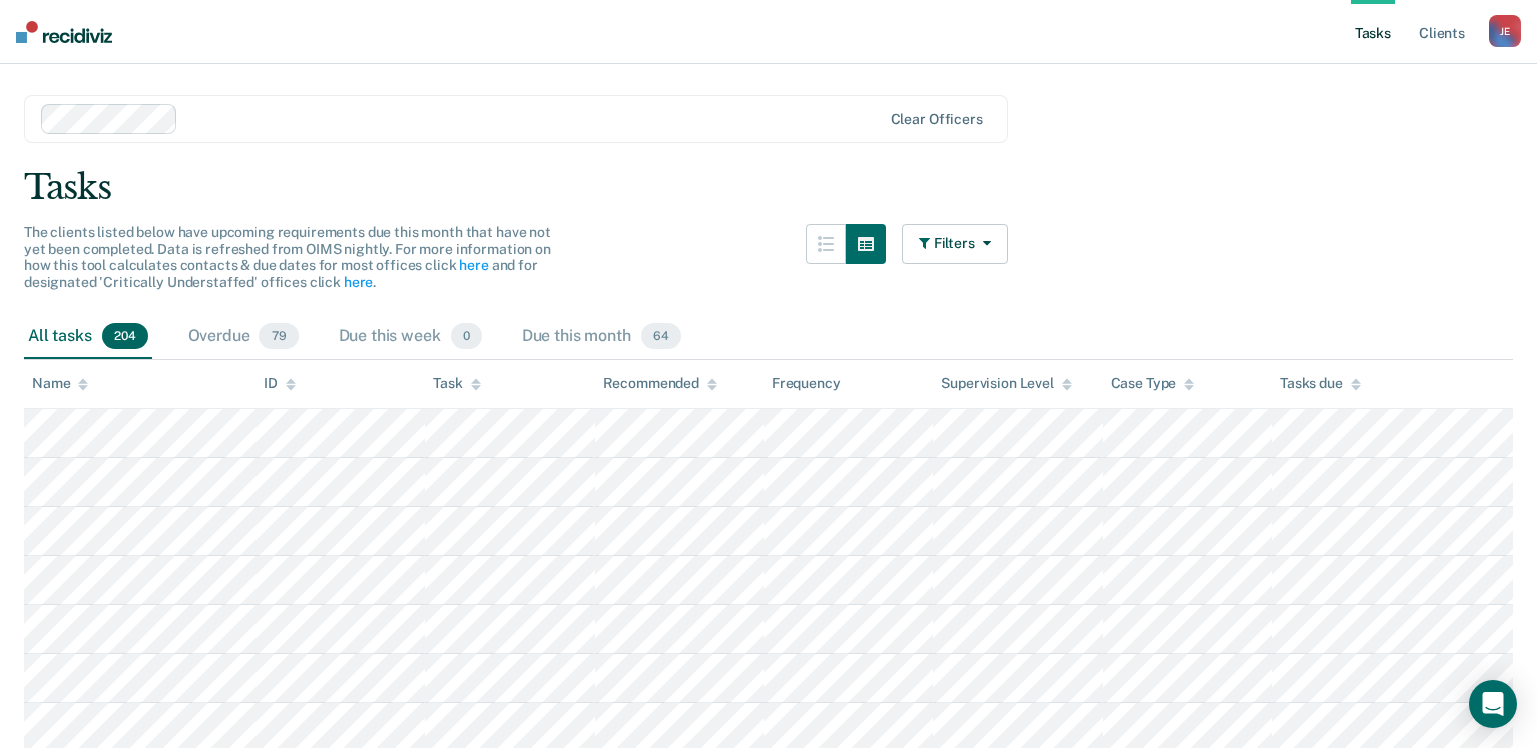 scroll, scrollTop: 0, scrollLeft: 0, axis: both 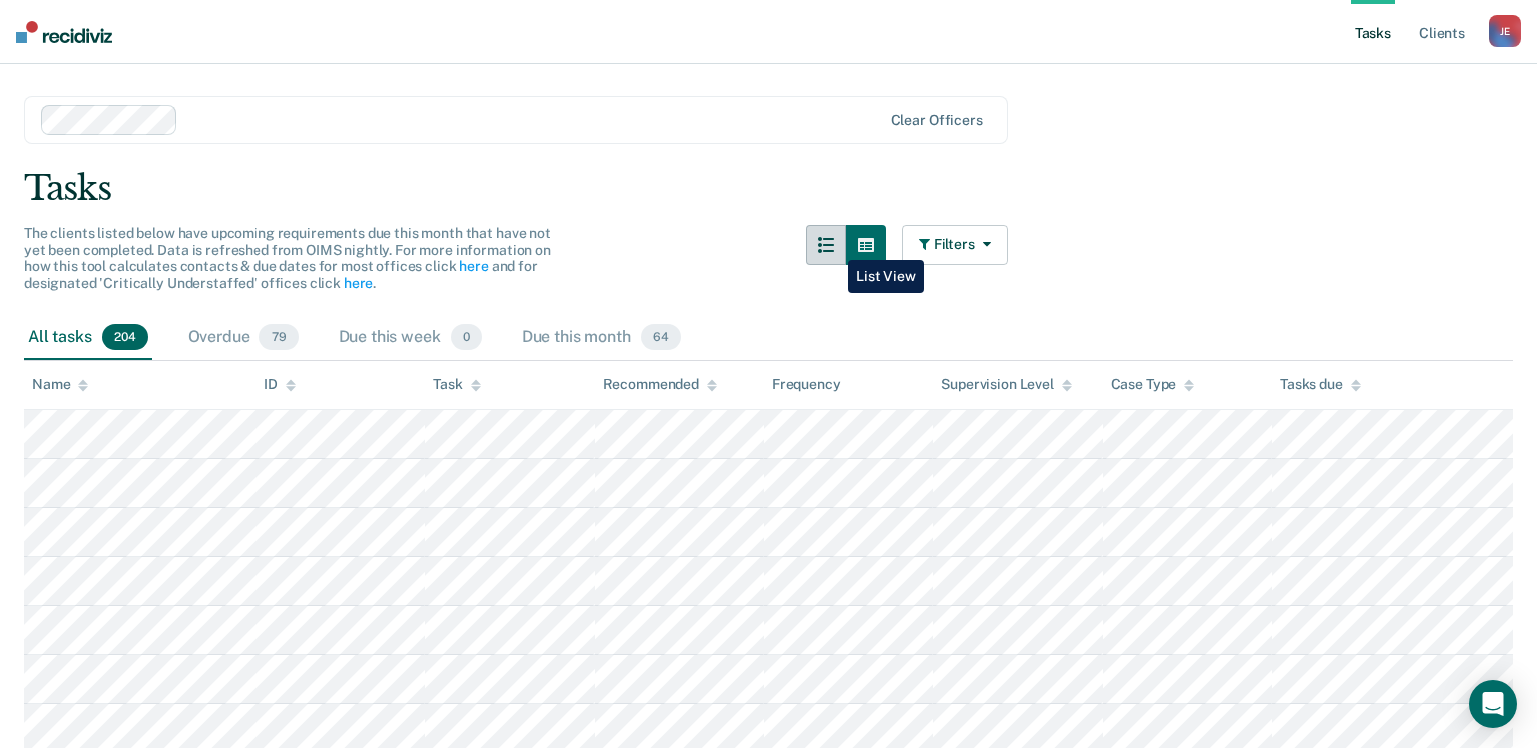 click 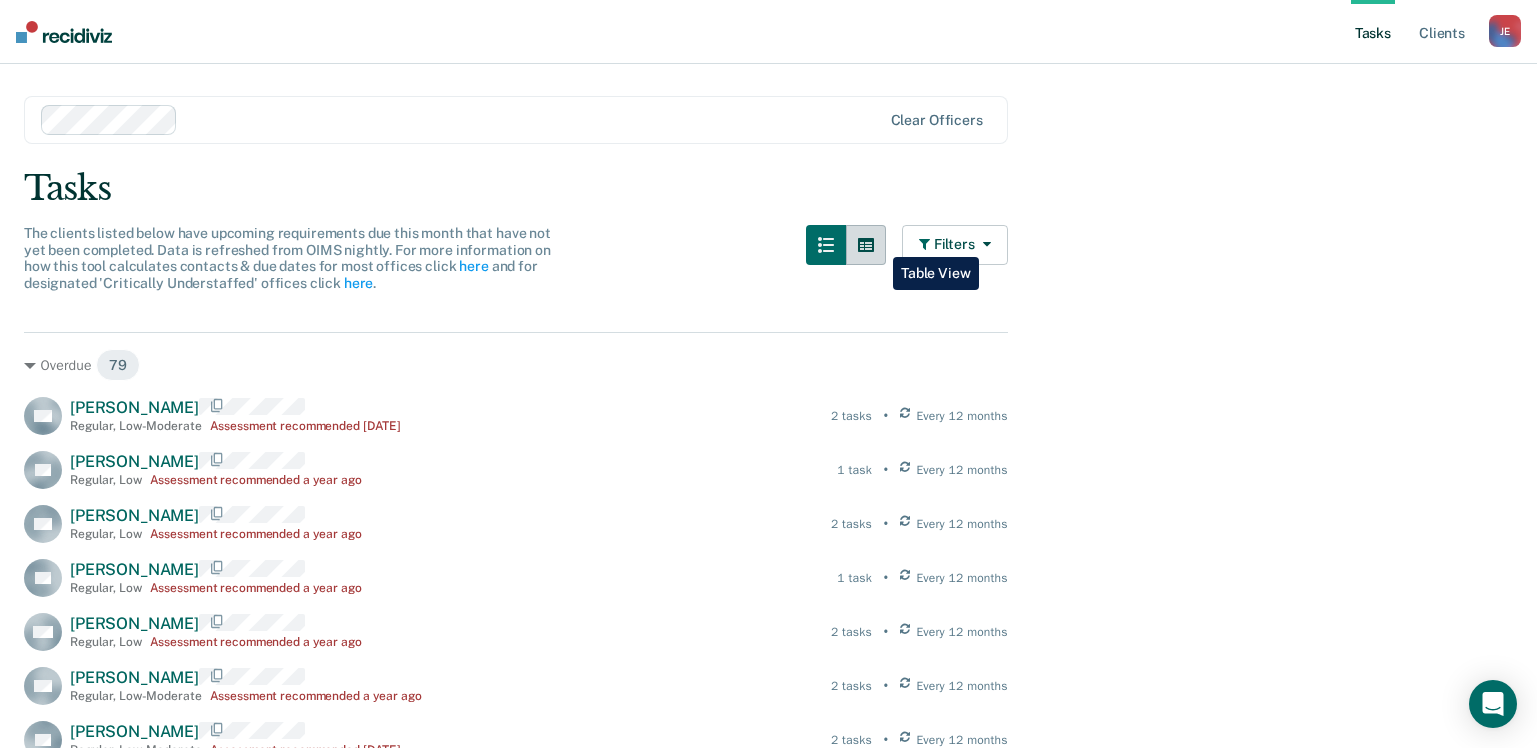 click 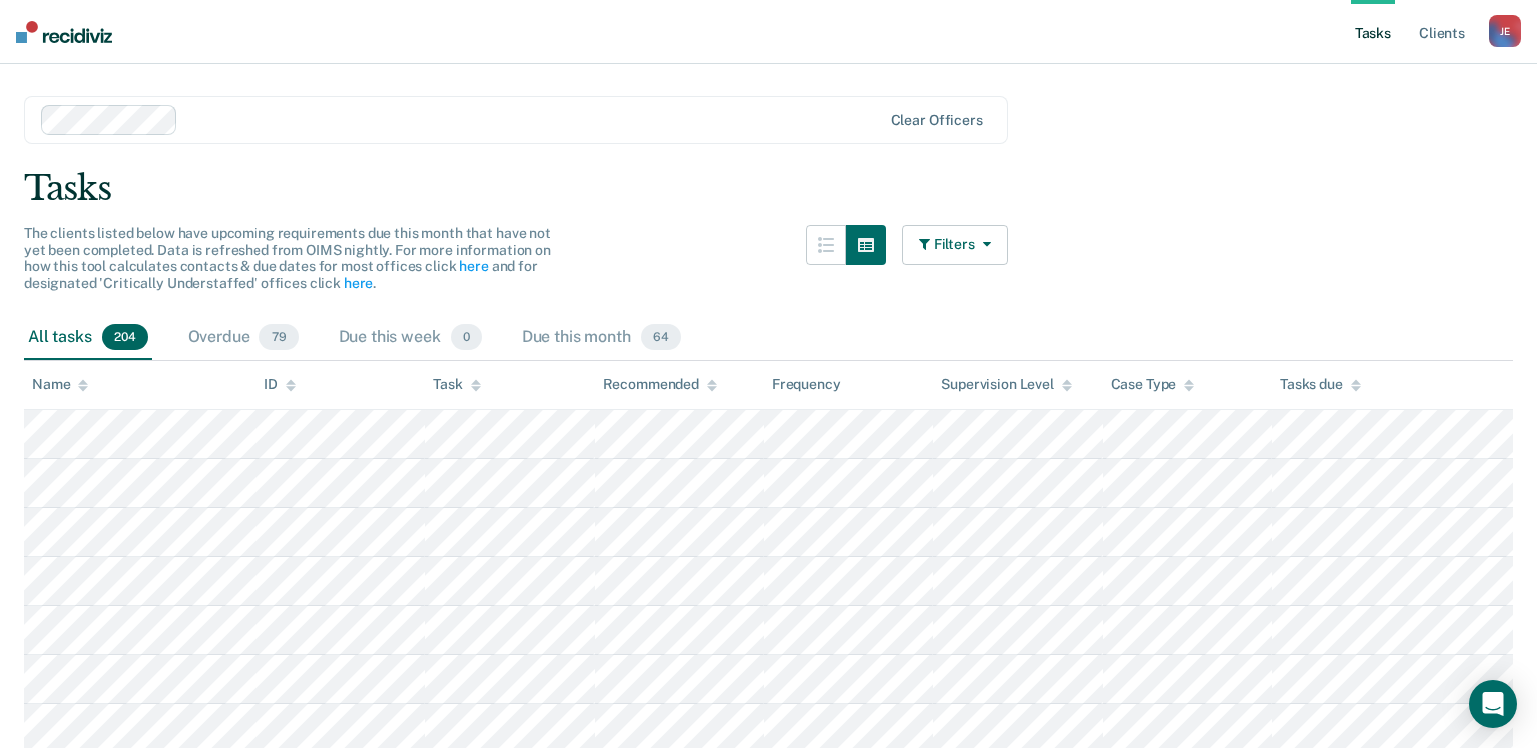click on "Filters" at bounding box center (955, 245) 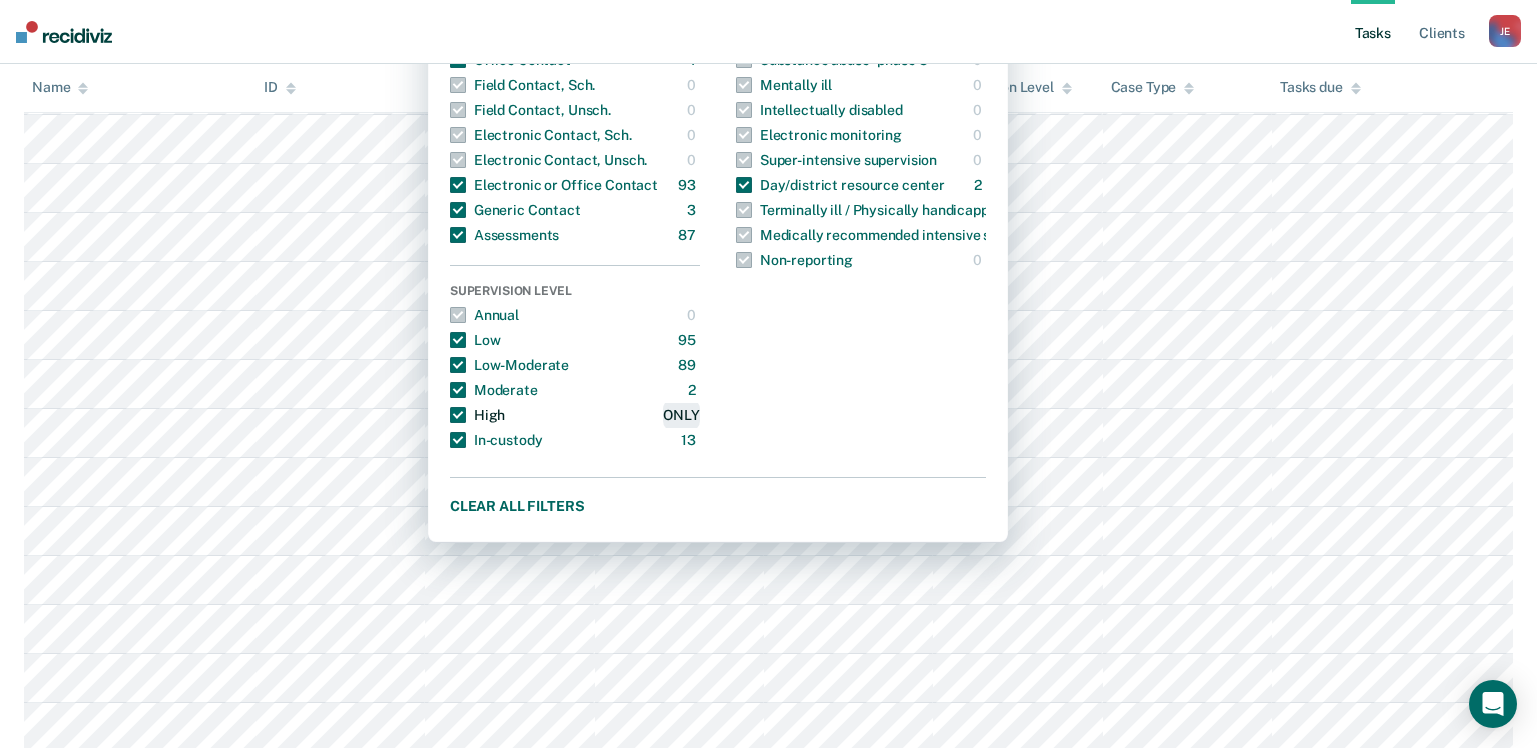 scroll, scrollTop: 400, scrollLeft: 0, axis: vertical 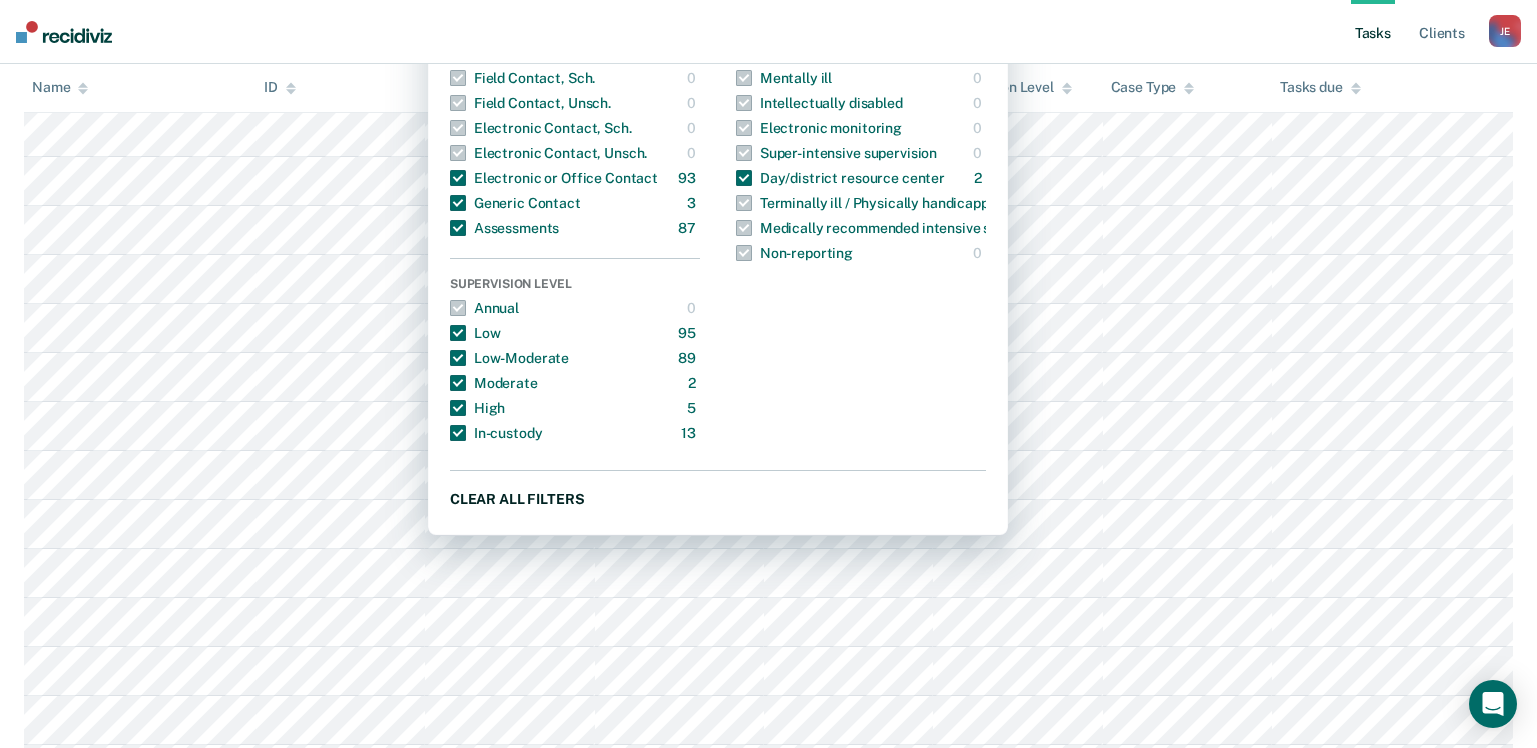 click on "Clear all filters" at bounding box center [718, 499] 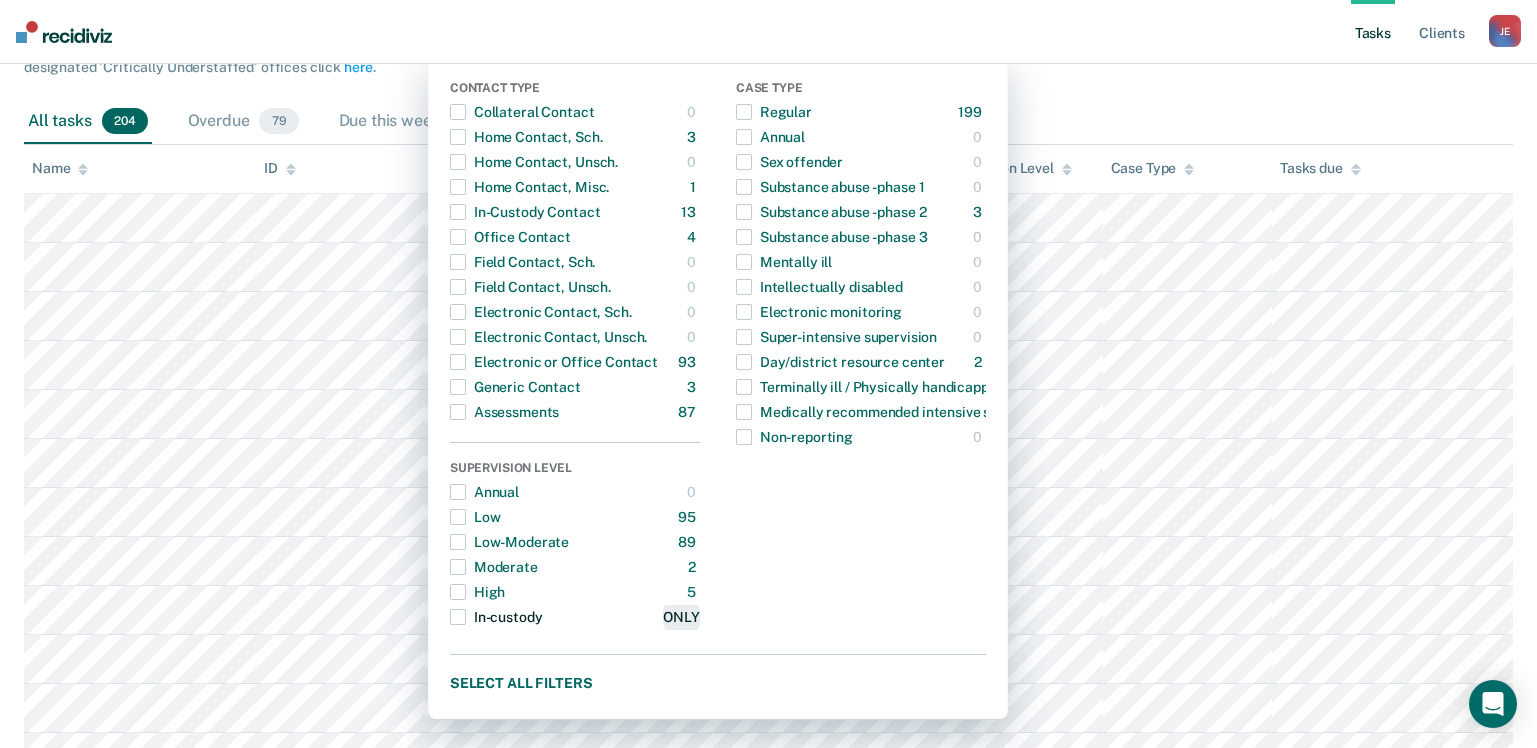 scroll, scrollTop: 200, scrollLeft: 0, axis: vertical 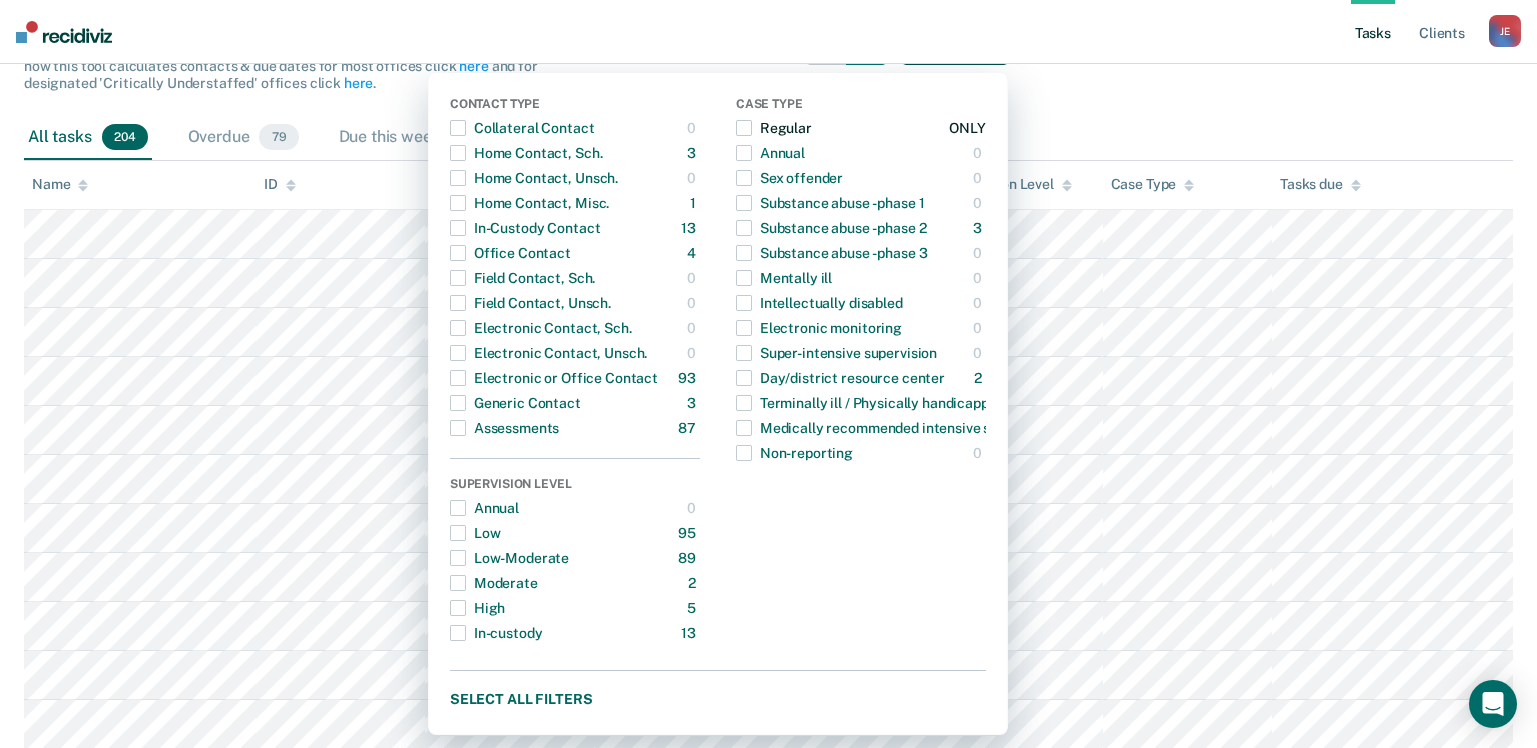 click at bounding box center [744, 128] 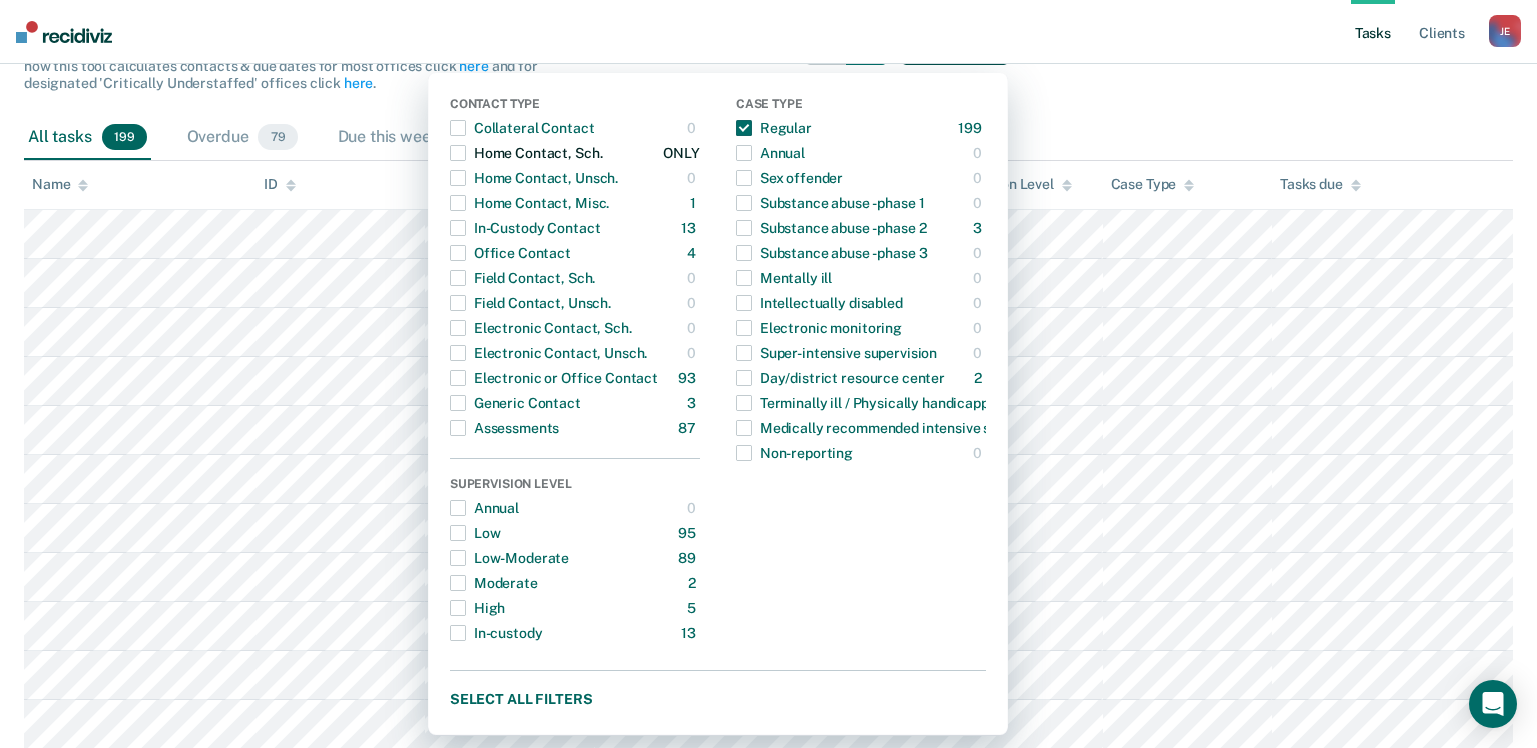 click at bounding box center [458, 153] 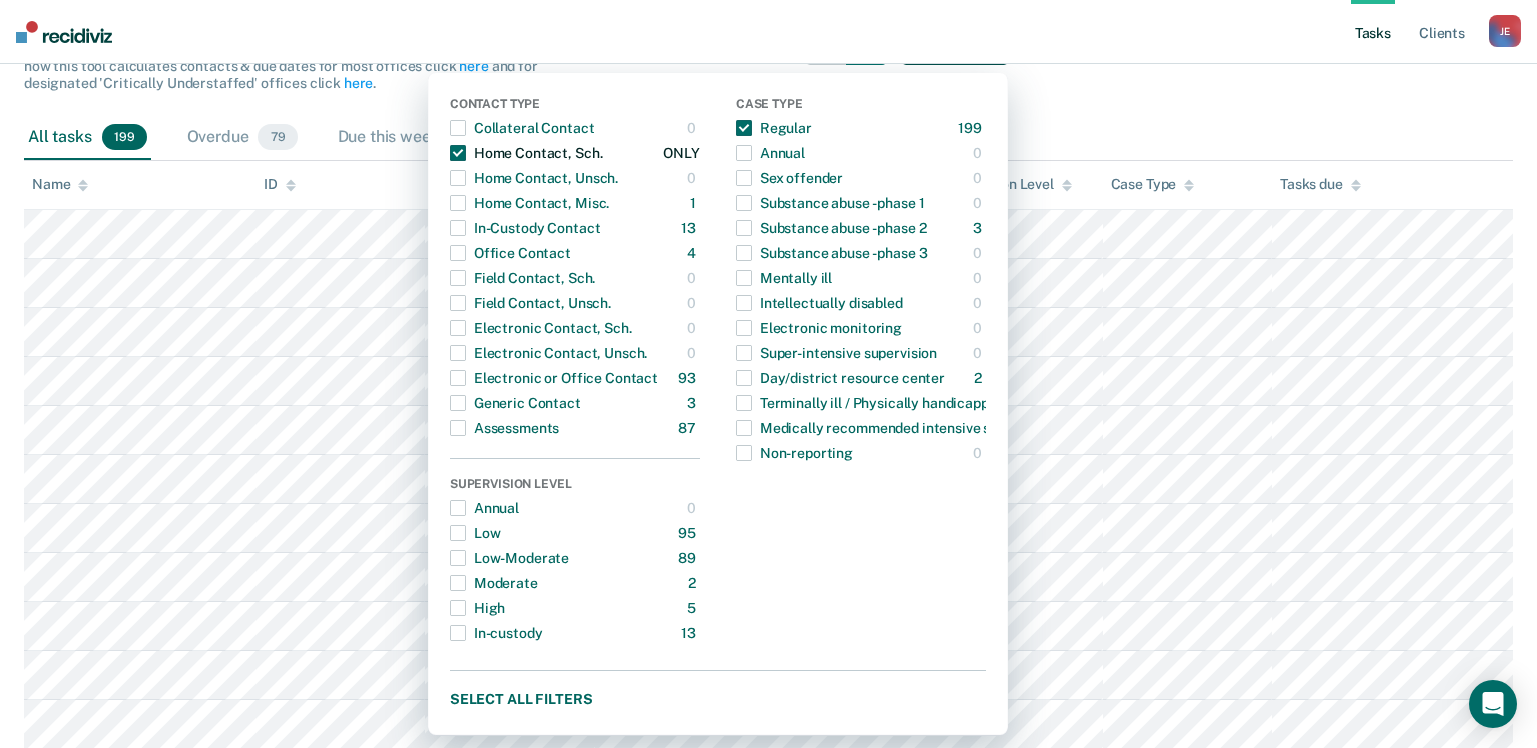 scroll, scrollTop: 188, scrollLeft: 0, axis: vertical 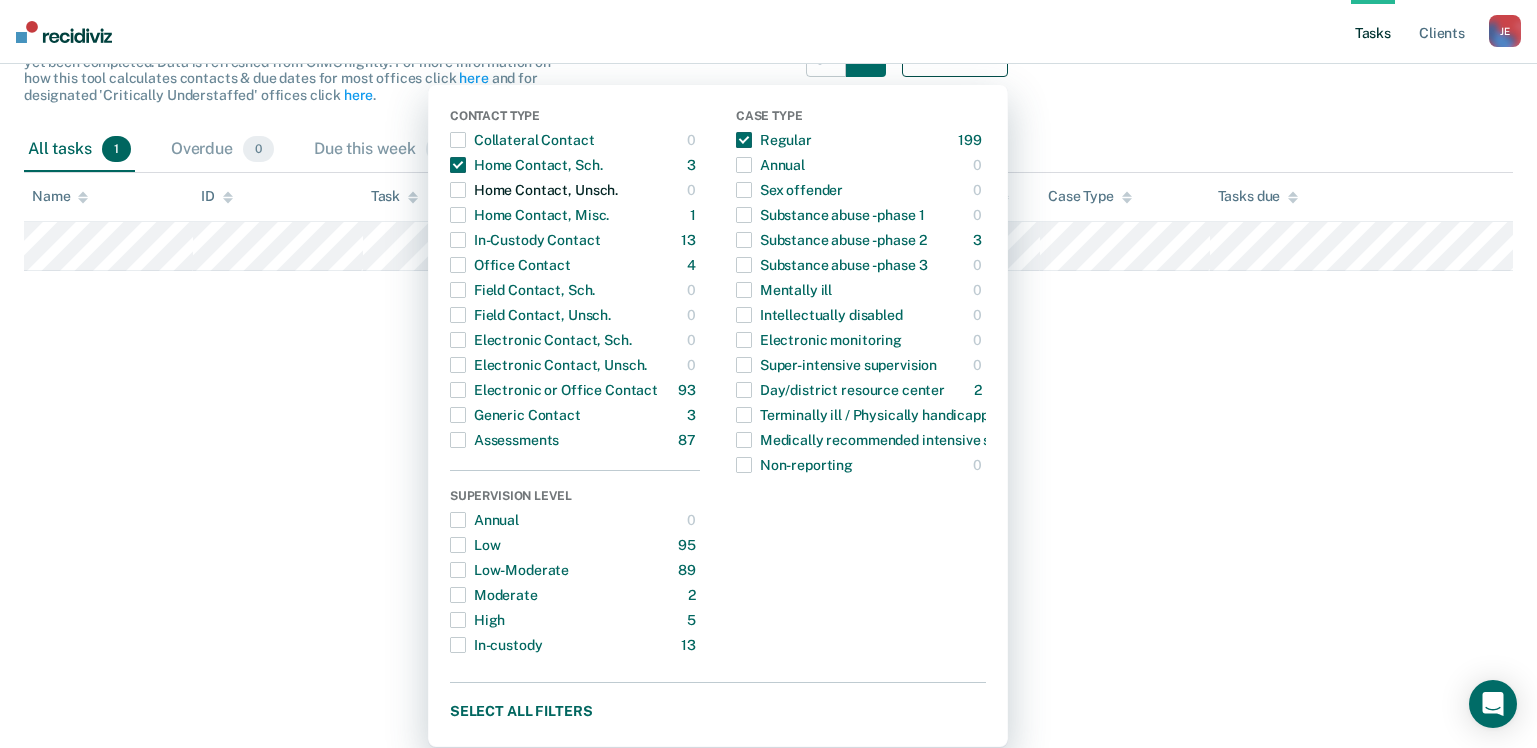 click at bounding box center [458, 190] 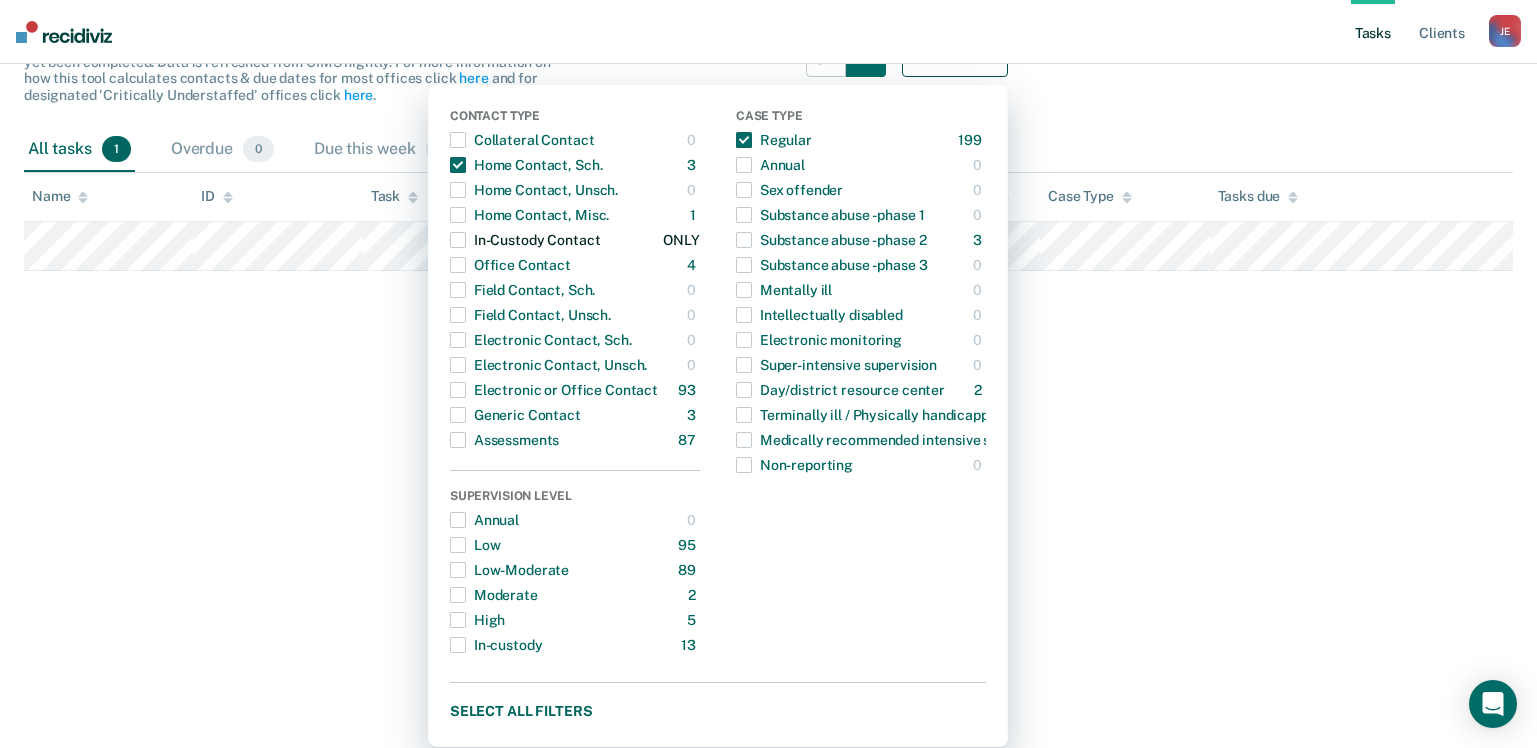 click at bounding box center (458, 240) 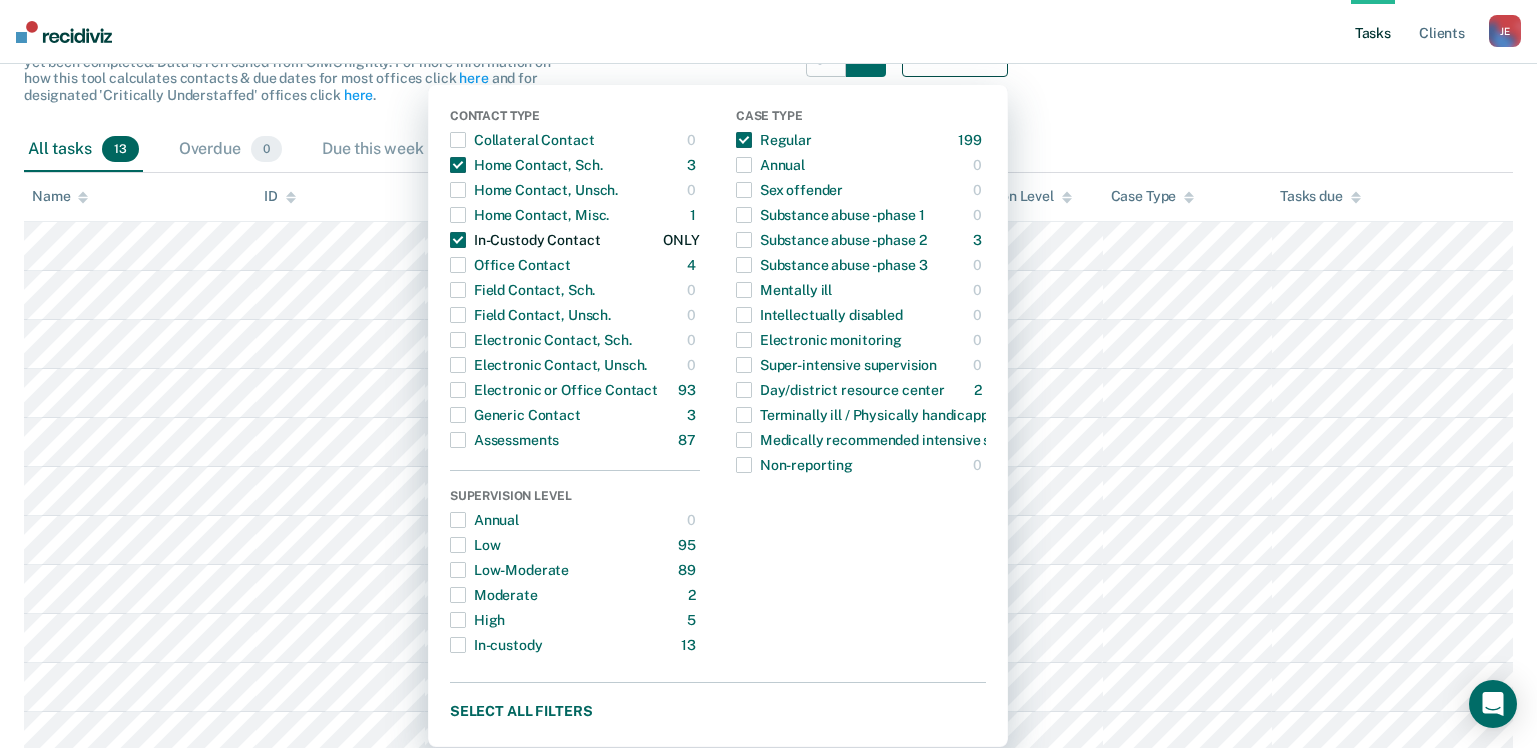 click at bounding box center (458, 240) 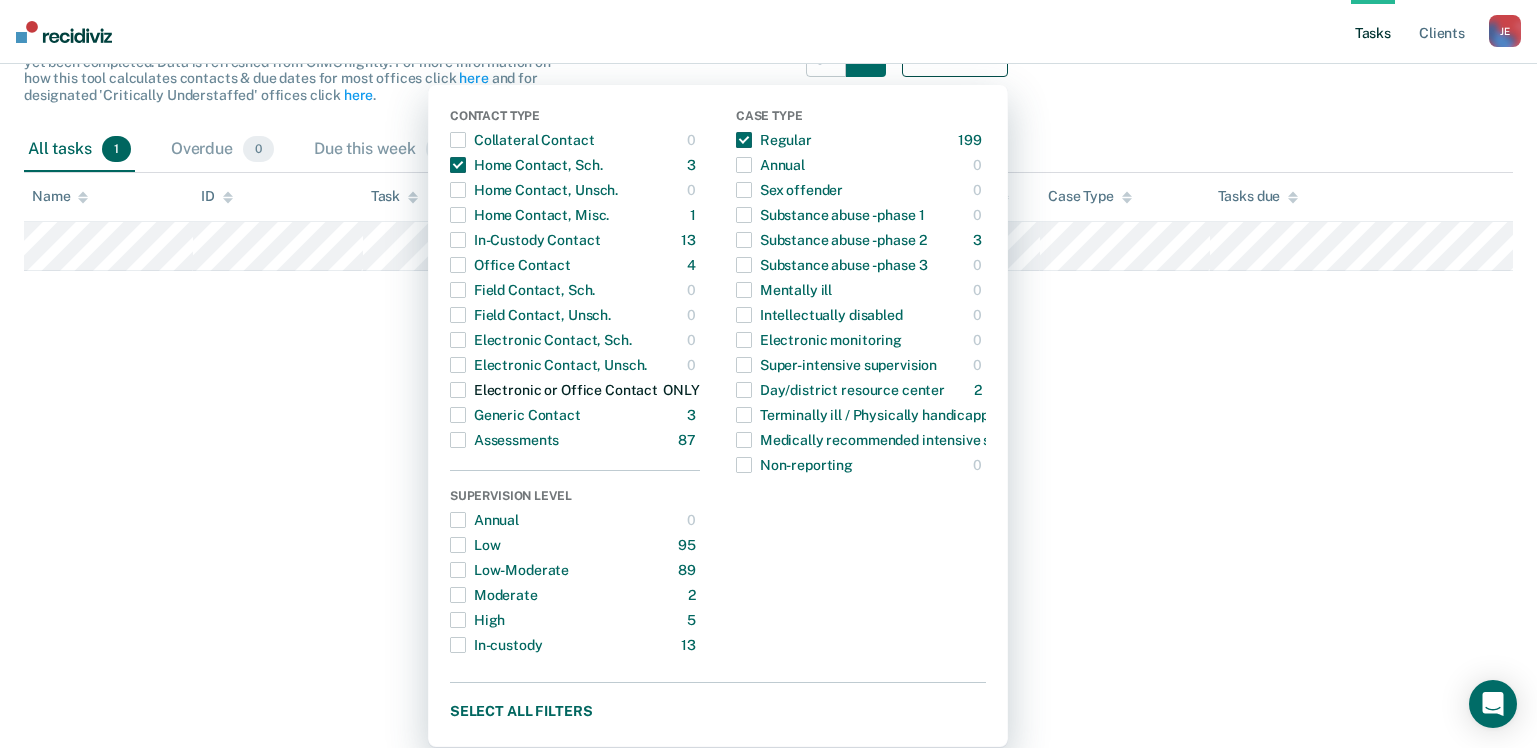 click at bounding box center (458, 390) 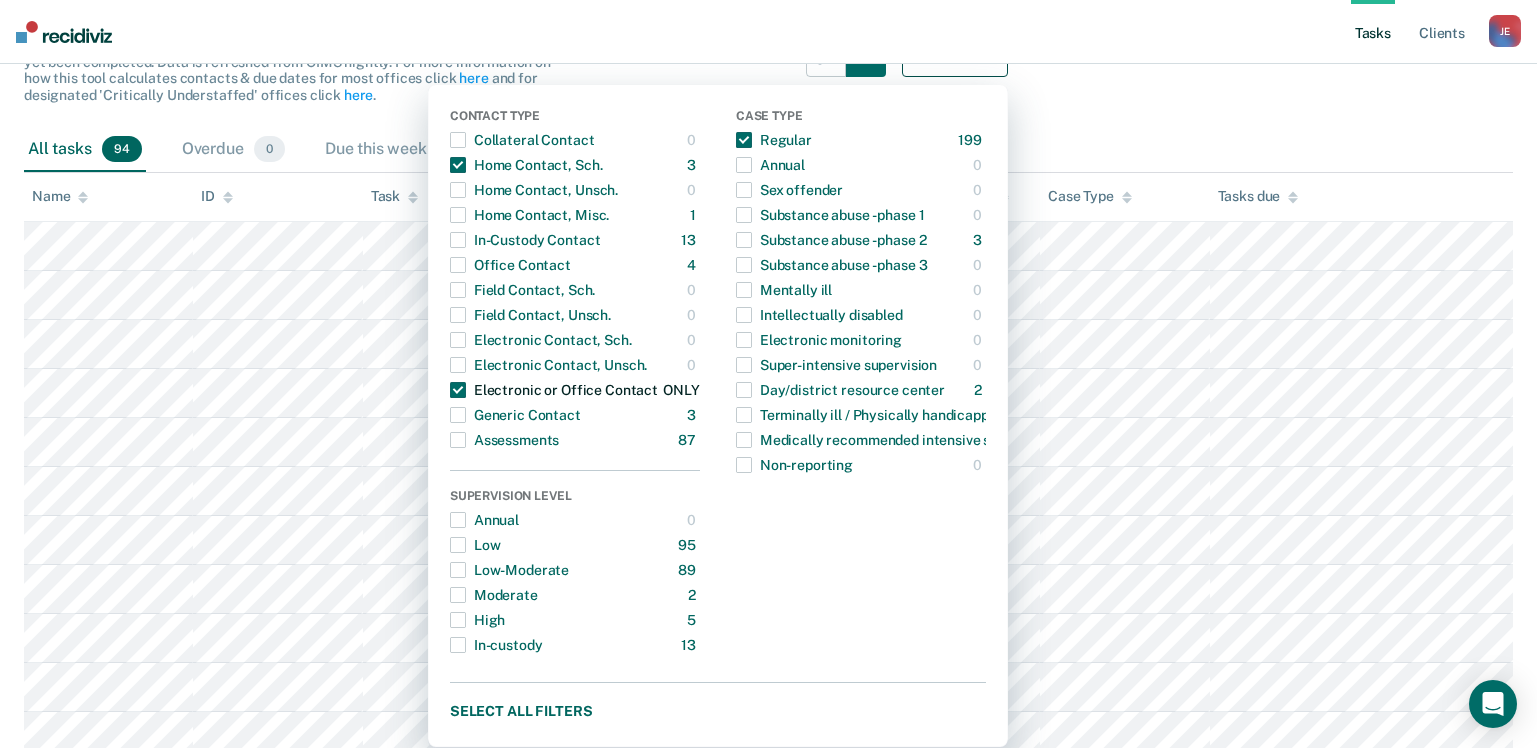 click at bounding box center [458, 390] 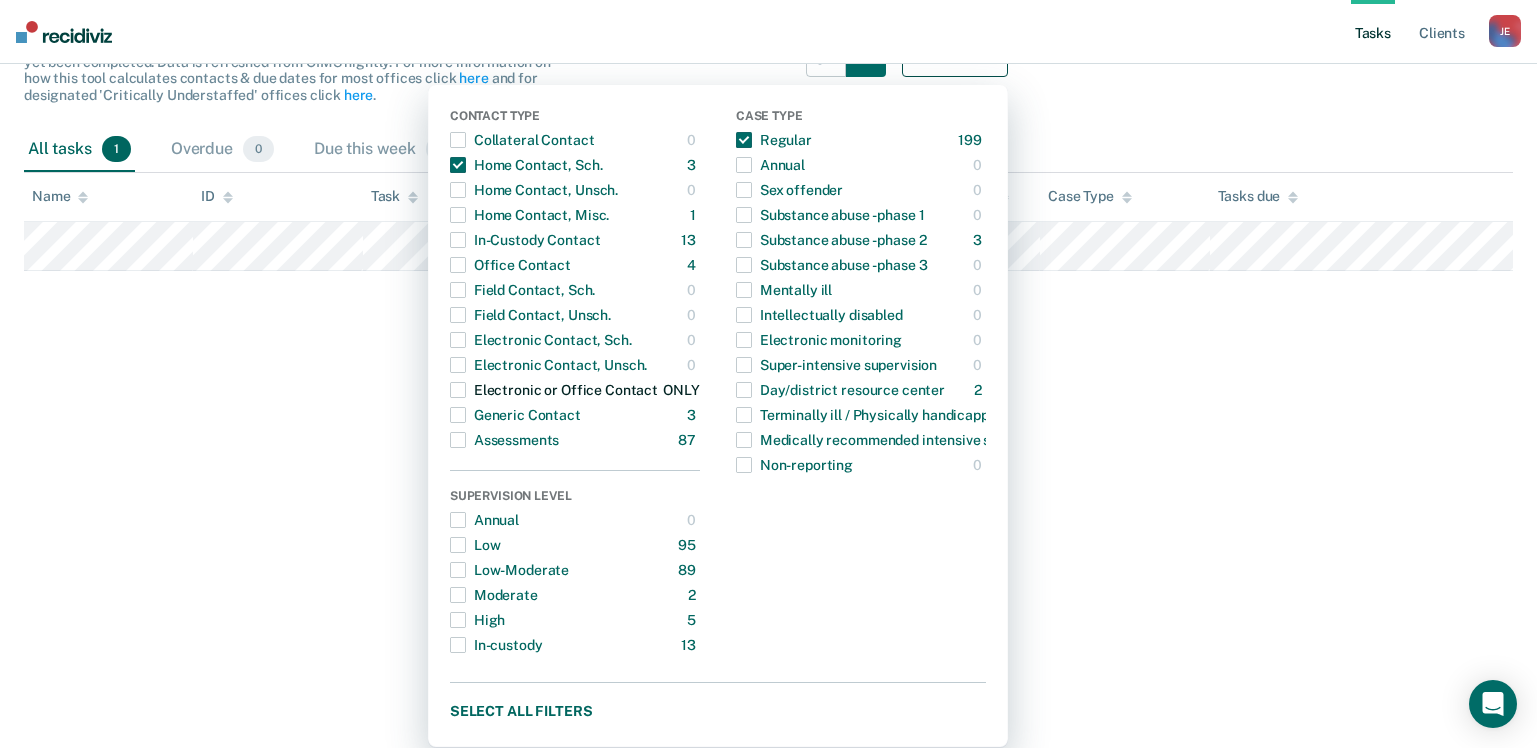 click at bounding box center [458, 390] 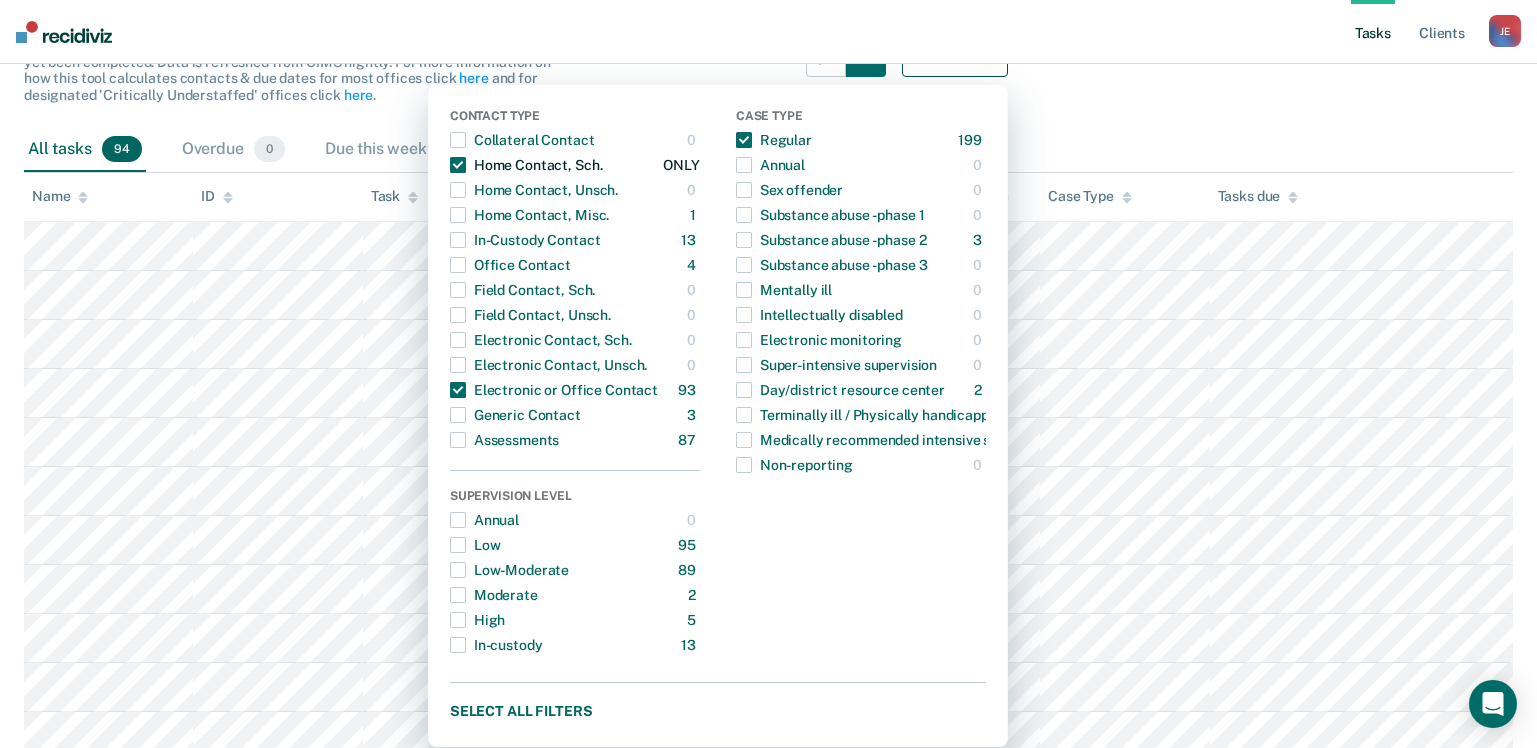 click at bounding box center [458, 165] 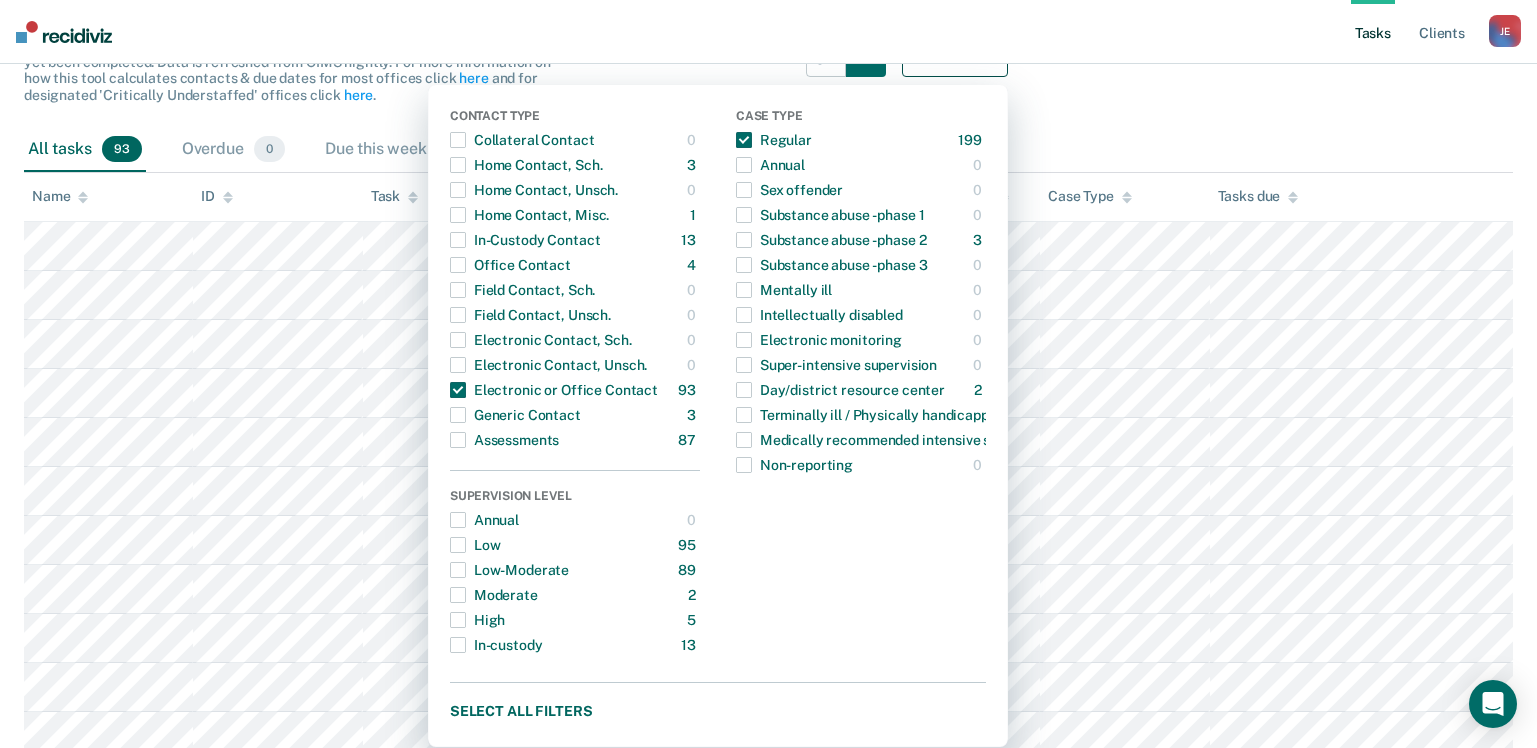 click on "Clear   officers Tasks The clients listed below have upcoming requirements due this month that have not yet been completed. Data is refreshed from OIMS nightly. For more information on how this tool calculates contacts & due dates for most offices click   here   and for designated 'Critically Understaffed' offices click   here .  Filters Contact Type Collateral Contact 0 ONLY Home Contact, Sch. 3 ONLY Home Contact, Unsch. 0 ONLY Home Contact, Misc. 1 ONLY In-Custody Contact 13 ONLY Office Contact 4 ONLY Field Contact, Sch. 0 ONLY Field Contact, Unsch. 0 ONLY Electronic Contact, Sch. 0 ONLY Electronic Contact, Unsch. 0 ONLY Electronic or Office Contact 93 ONLY Generic Contact 3 ONLY Assessments 87 ONLY Supervision Level Annual 0 ONLY Low 95 ONLY Low-Moderate 89 ONLY Moderate 2 ONLY High 5 ONLY In-custody 13 ONLY Case Type Regular 199 ONLY Annual 0 ONLY Sex offender 0 ONLY Substance abuse - phase 1 0 ONLY Substance abuse - phase 2 3 ONLY Substance abuse - phase 3 0 ONLY Mentally ill 0 ONLY 0 ONLY 0 ONLY 0 ONLY" at bounding box center (768, 2343) 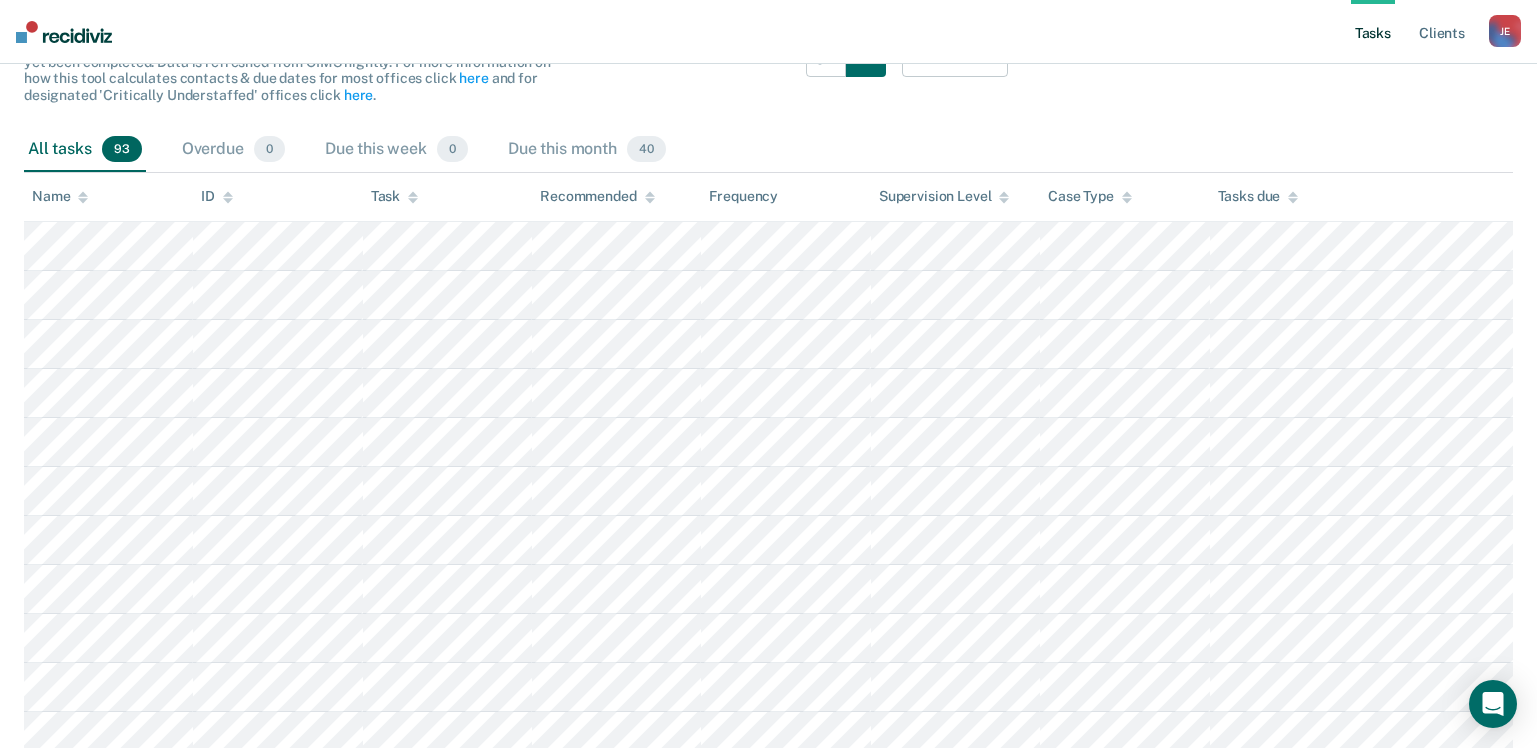 click on "Recommended" at bounding box center (597, 196) 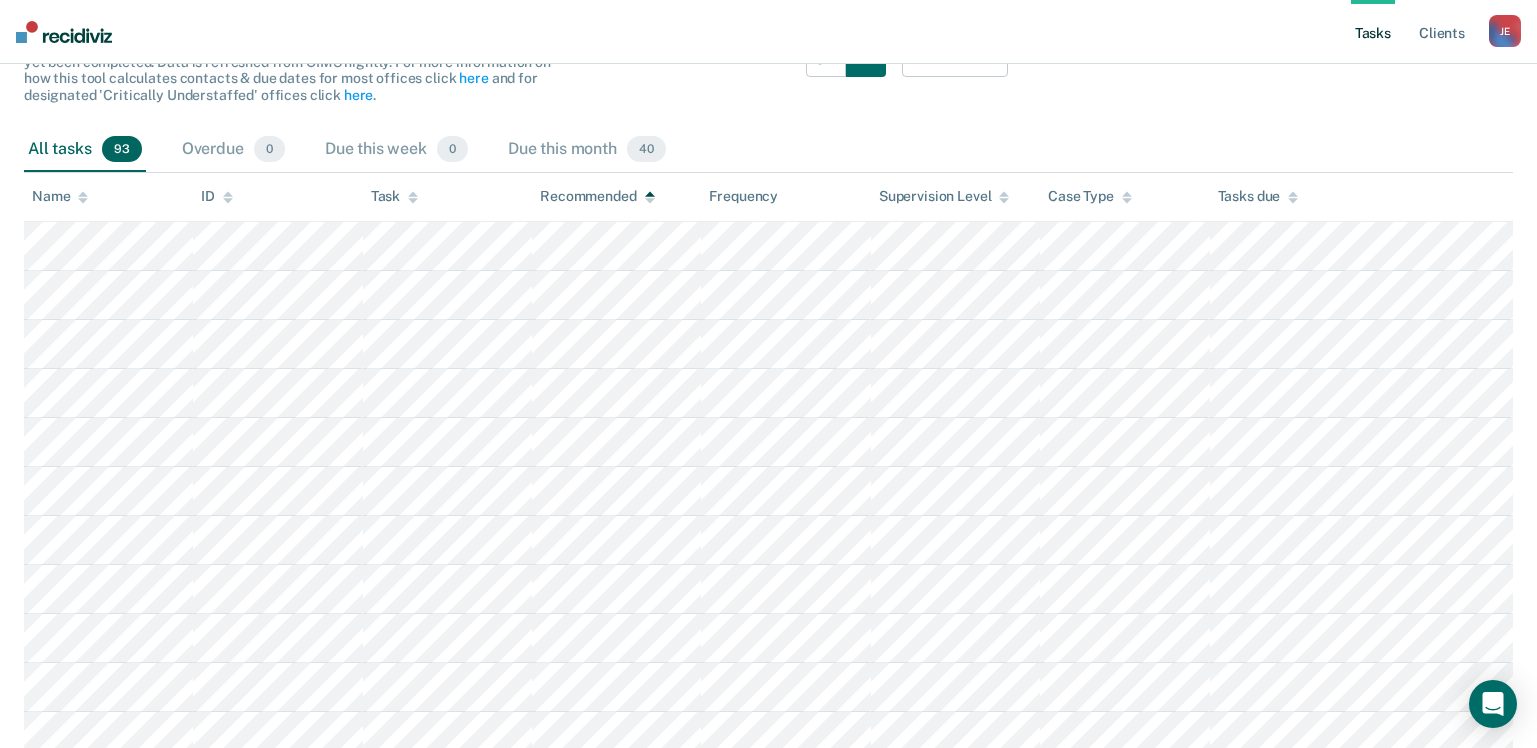 click on "Recommended" at bounding box center [597, 196] 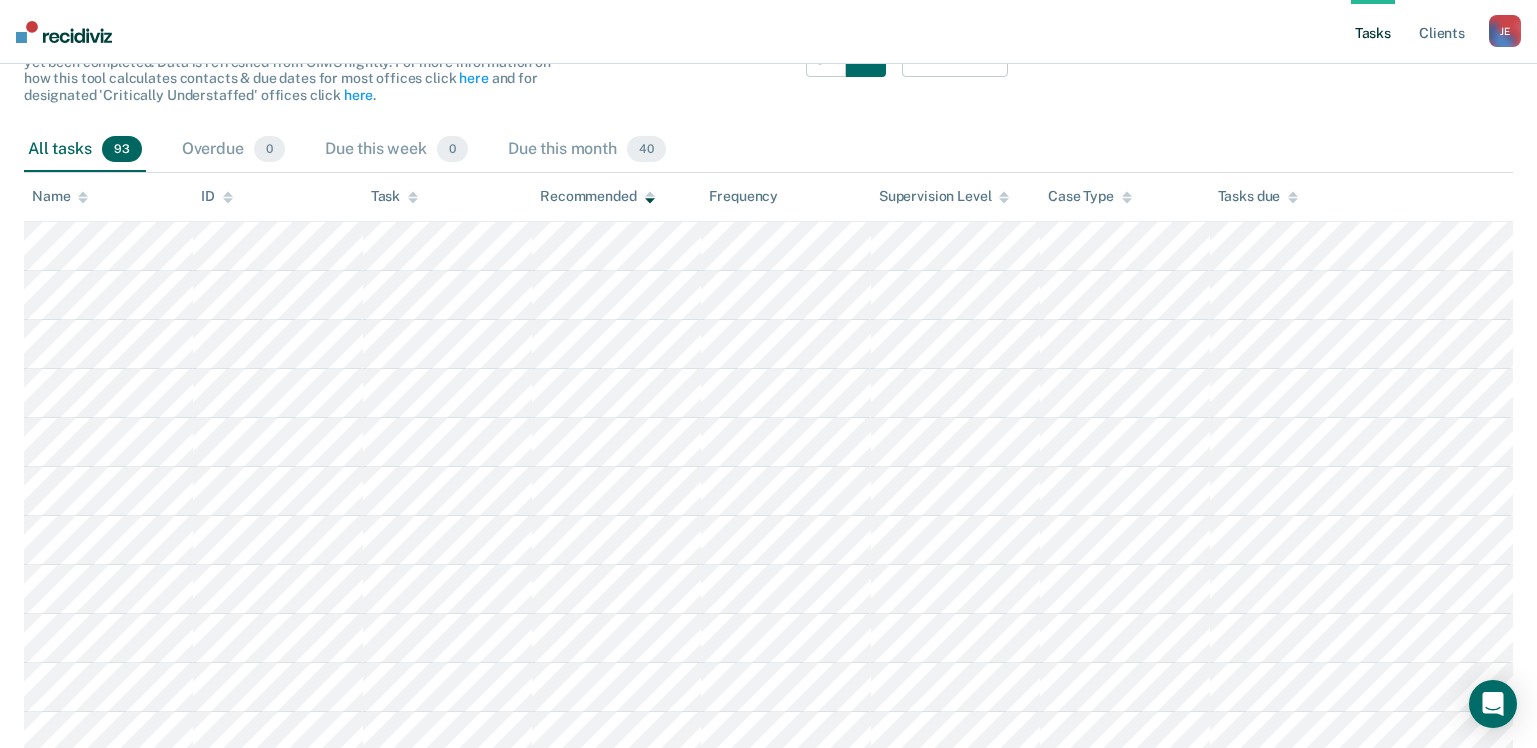 click 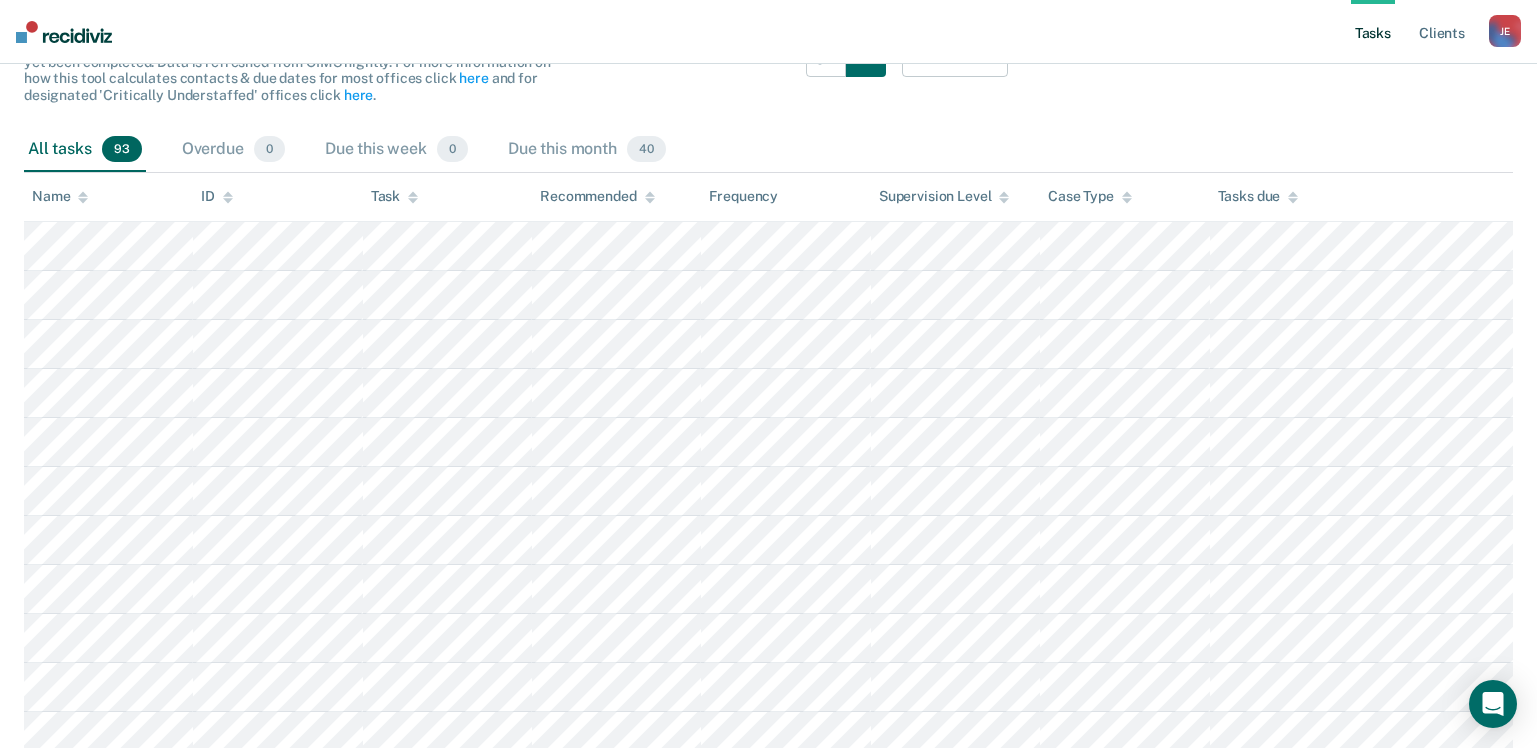 click 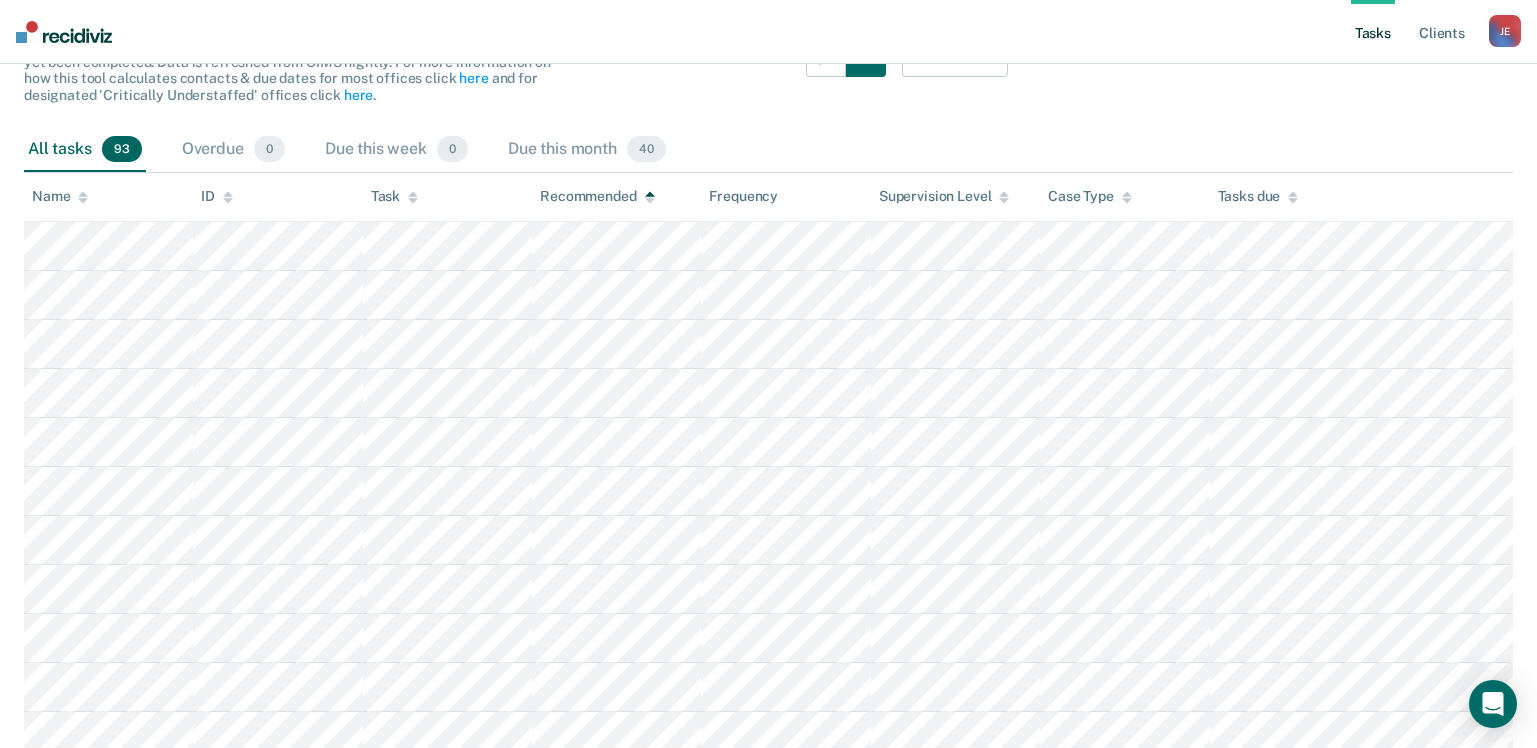 click 